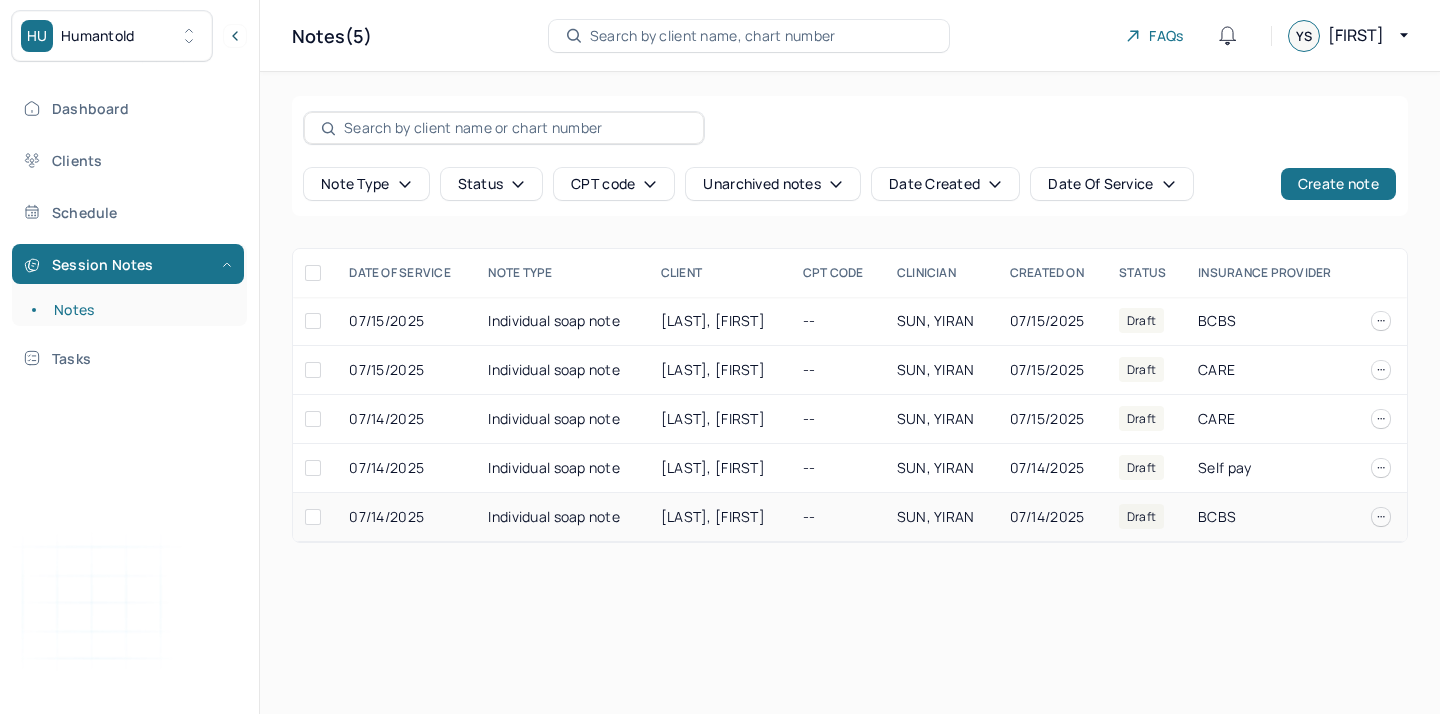 scroll, scrollTop: 0, scrollLeft: 0, axis: both 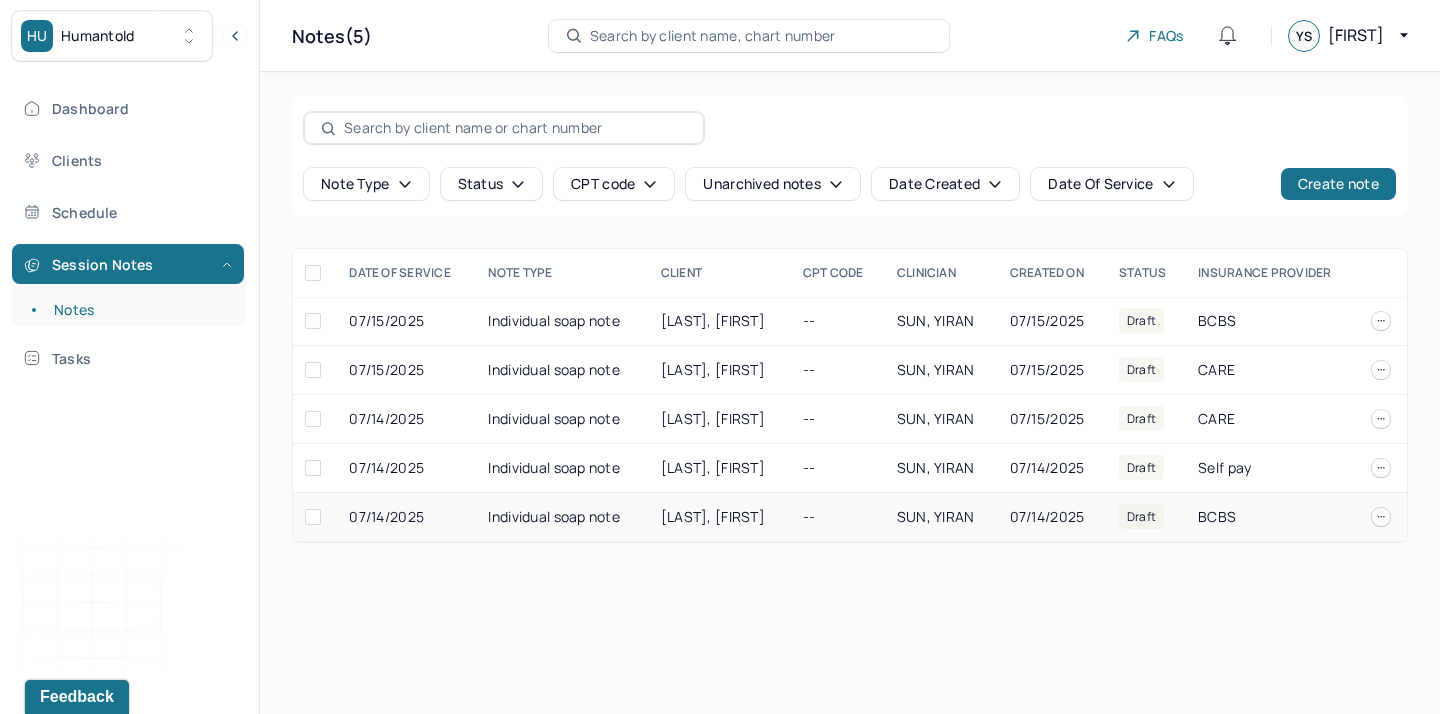 click on "Individual soap note" at bounding box center [562, 517] 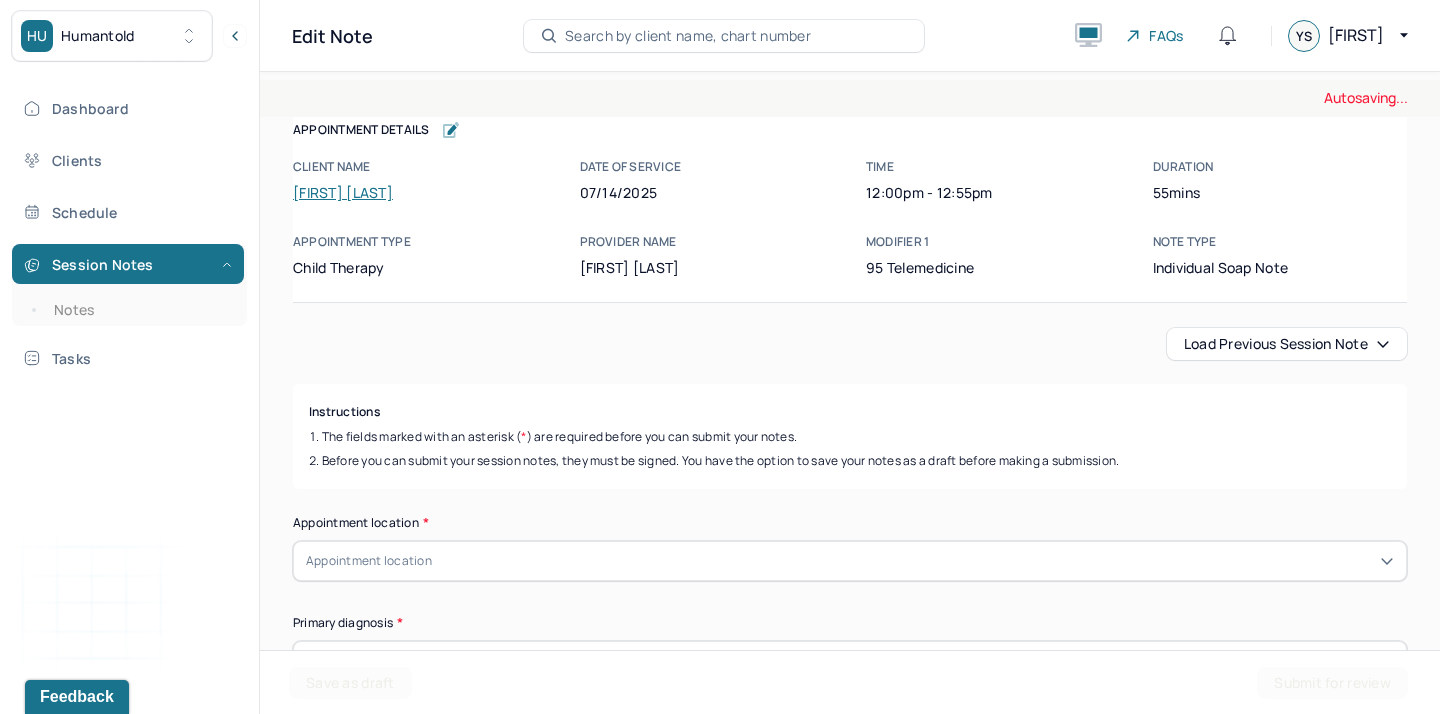click on "Load previous session note" at bounding box center [1287, 344] 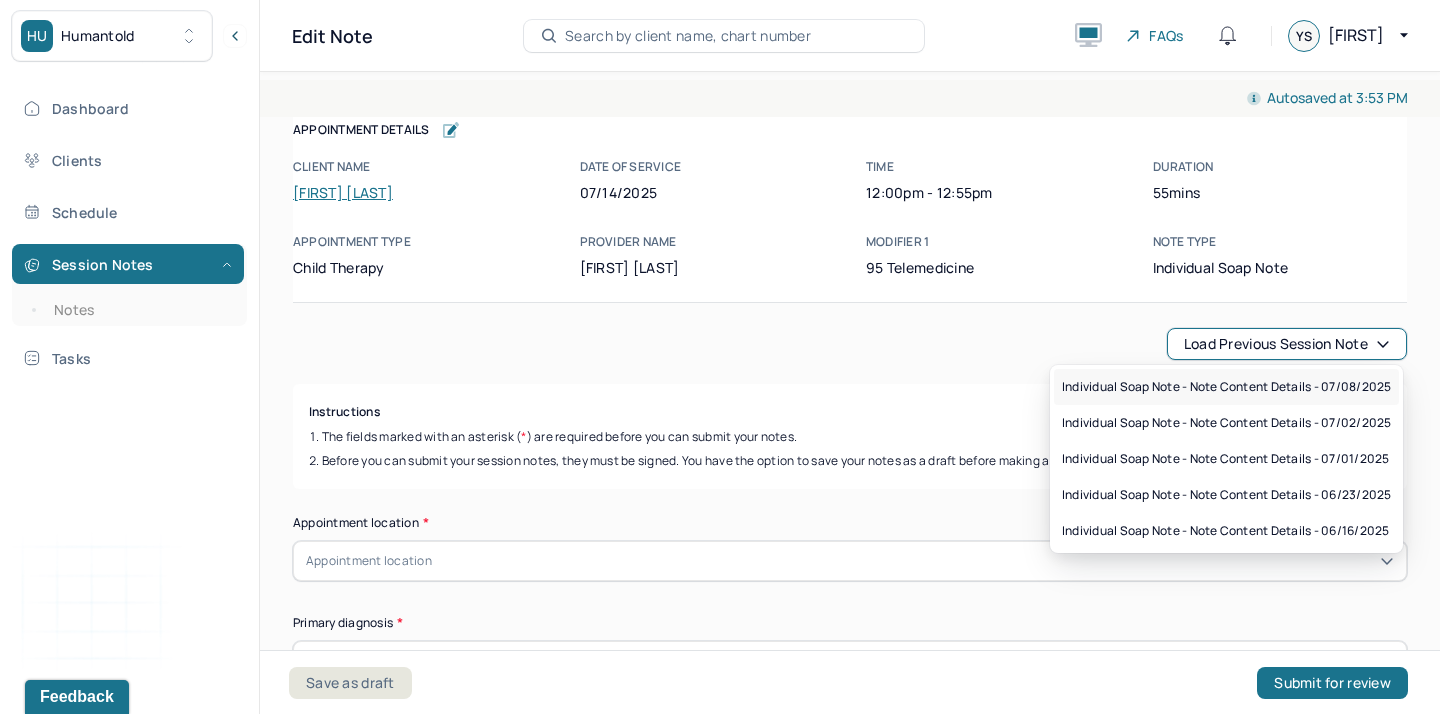 click on "Individual soap note   - Note content Details -   07/08/2025" at bounding box center [1226, 387] 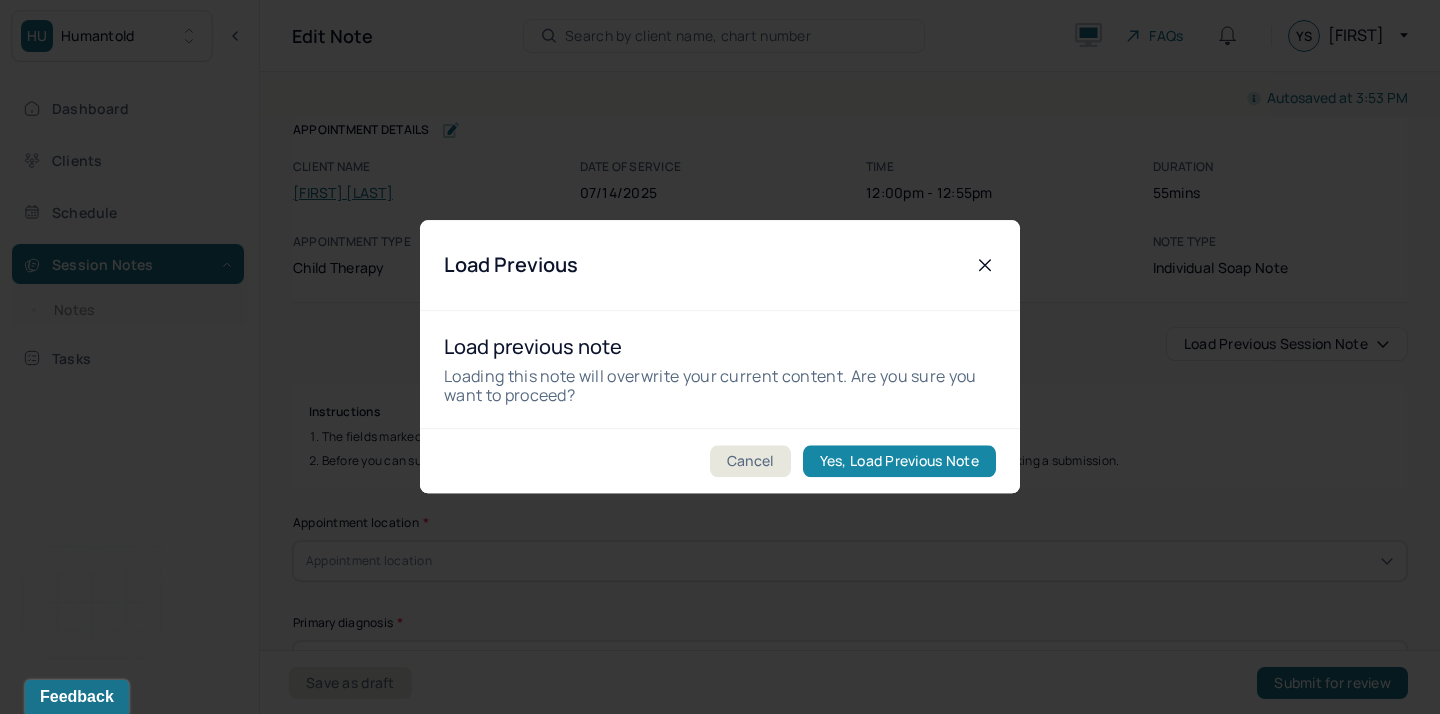 click on "Yes, Load Previous Note" at bounding box center (899, 462) 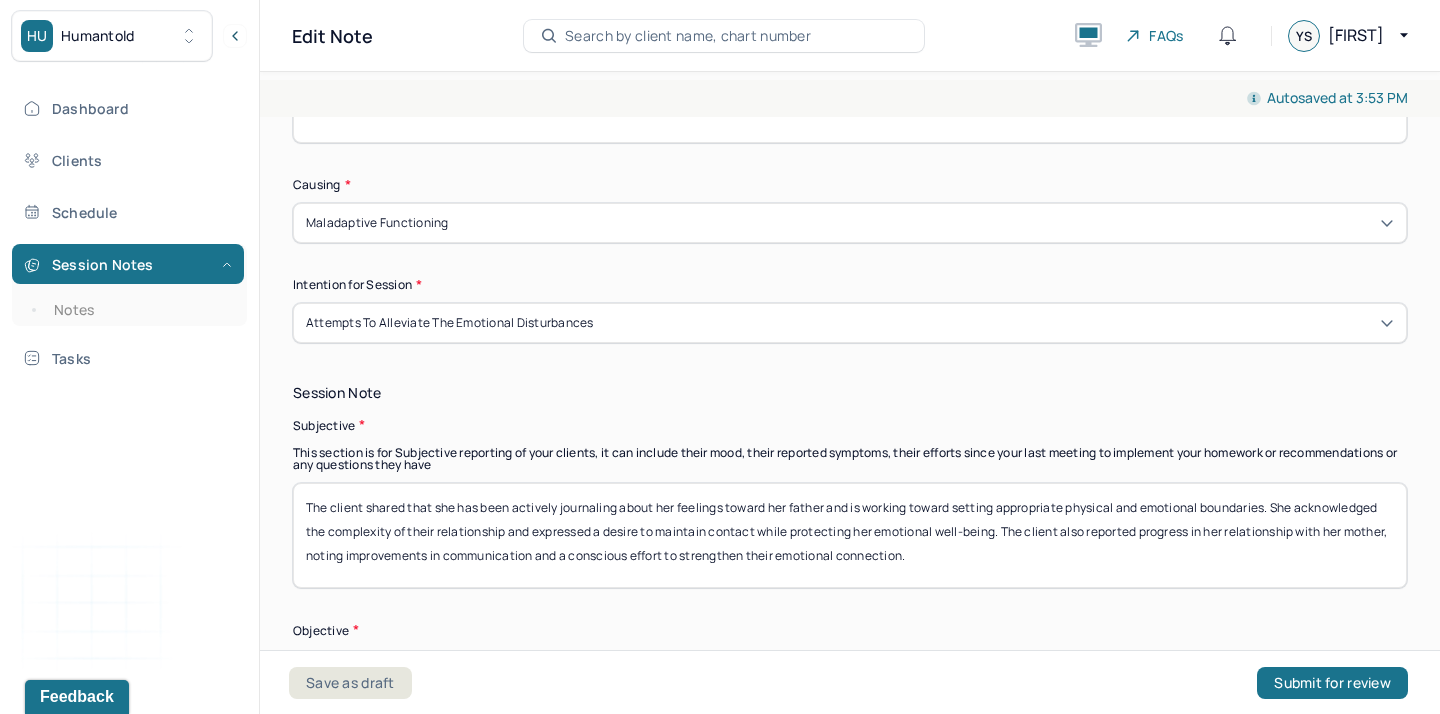 scroll, scrollTop: 1142, scrollLeft: 0, axis: vertical 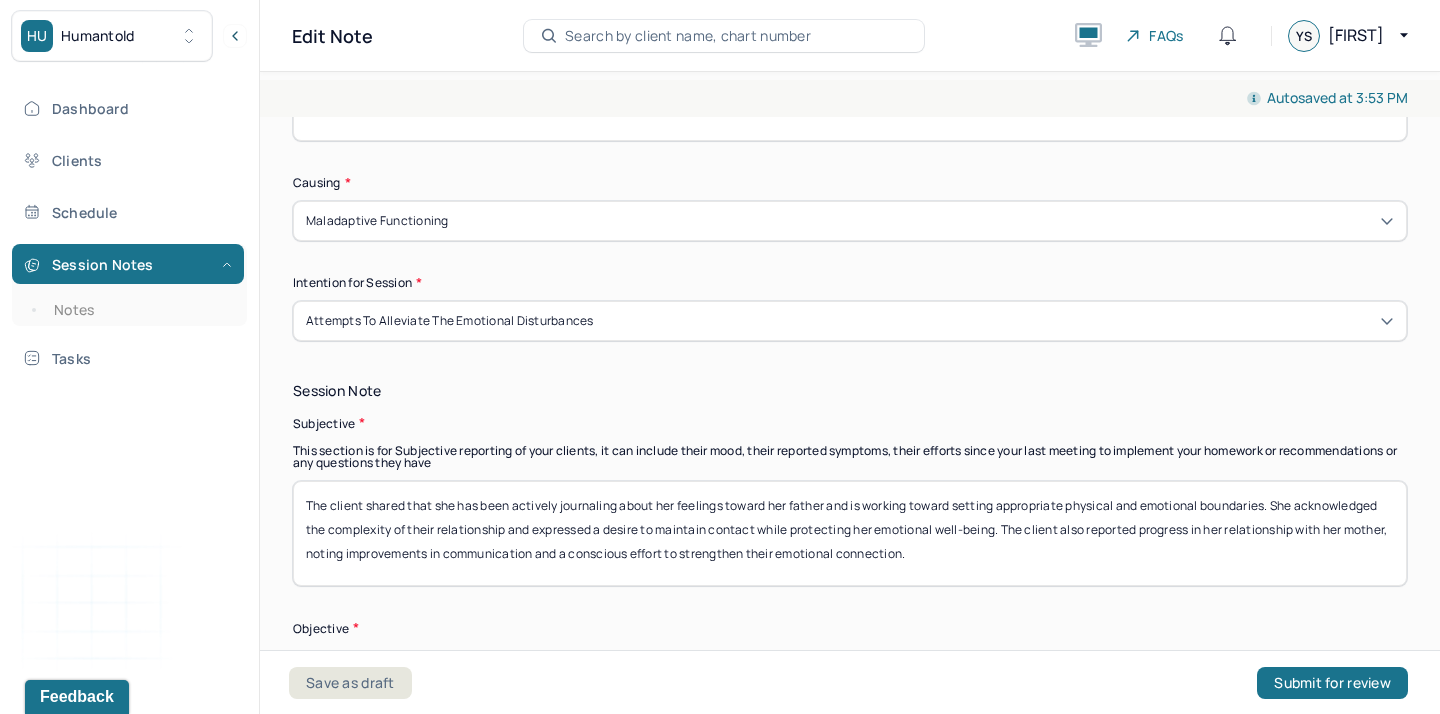 drag, startPoint x: 368, startPoint y: 564, endPoint x: 364, endPoint y: 503, distance: 61.13101 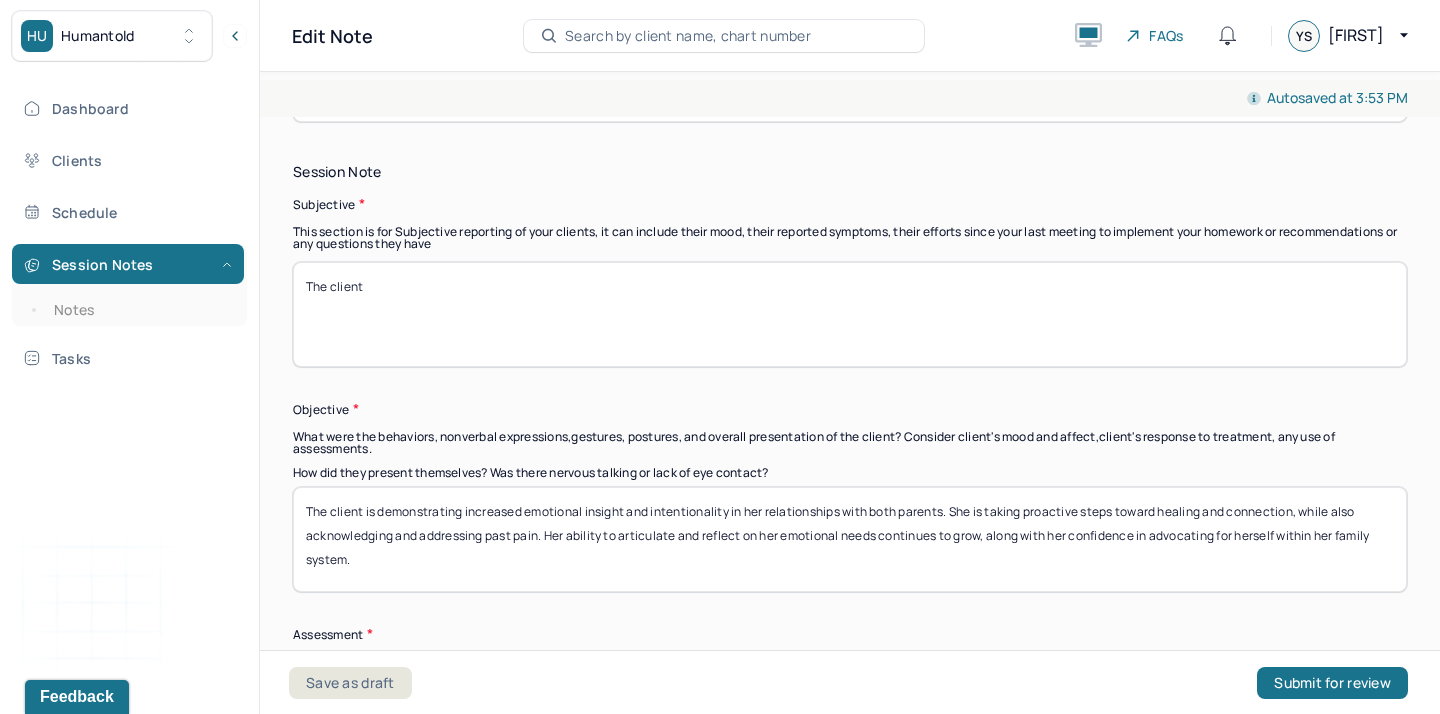 scroll, scrollTop: 1392, scrollLeft: 0, axis: vertical 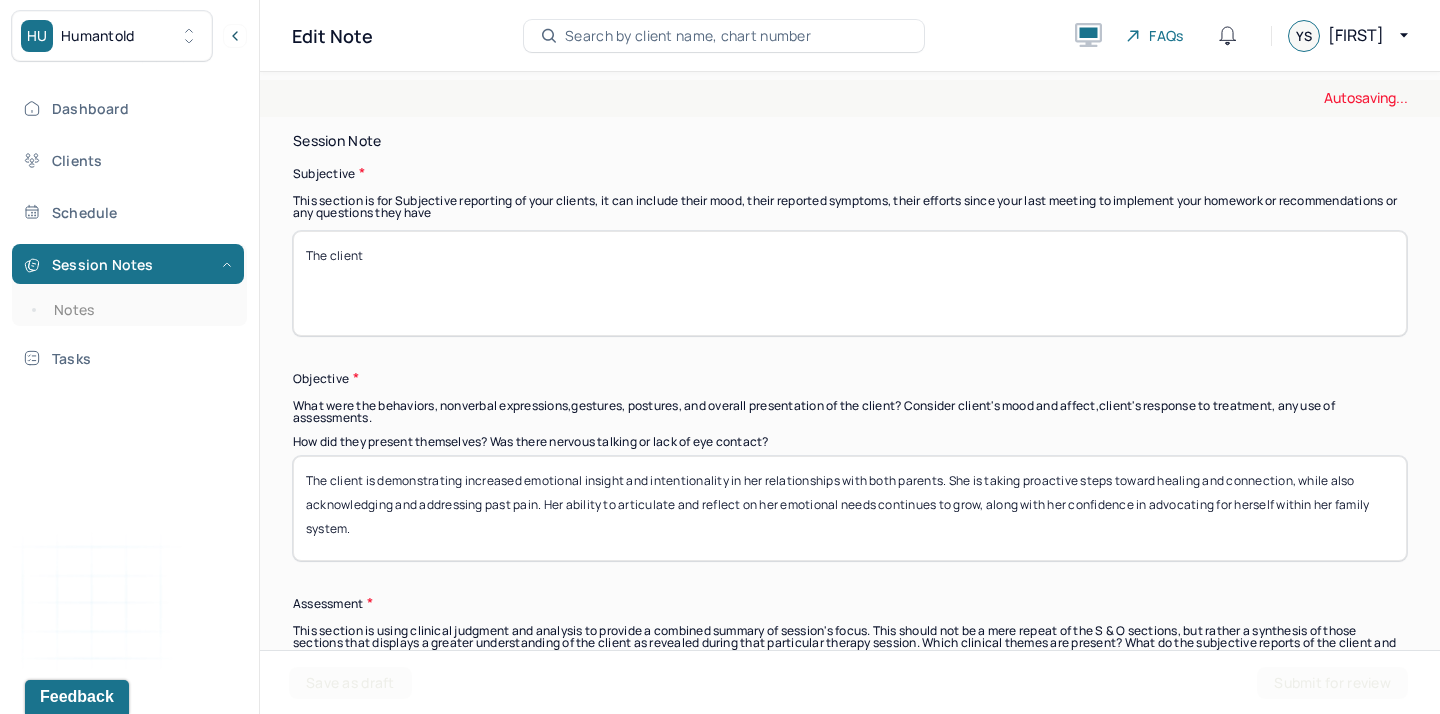 type on "The client" 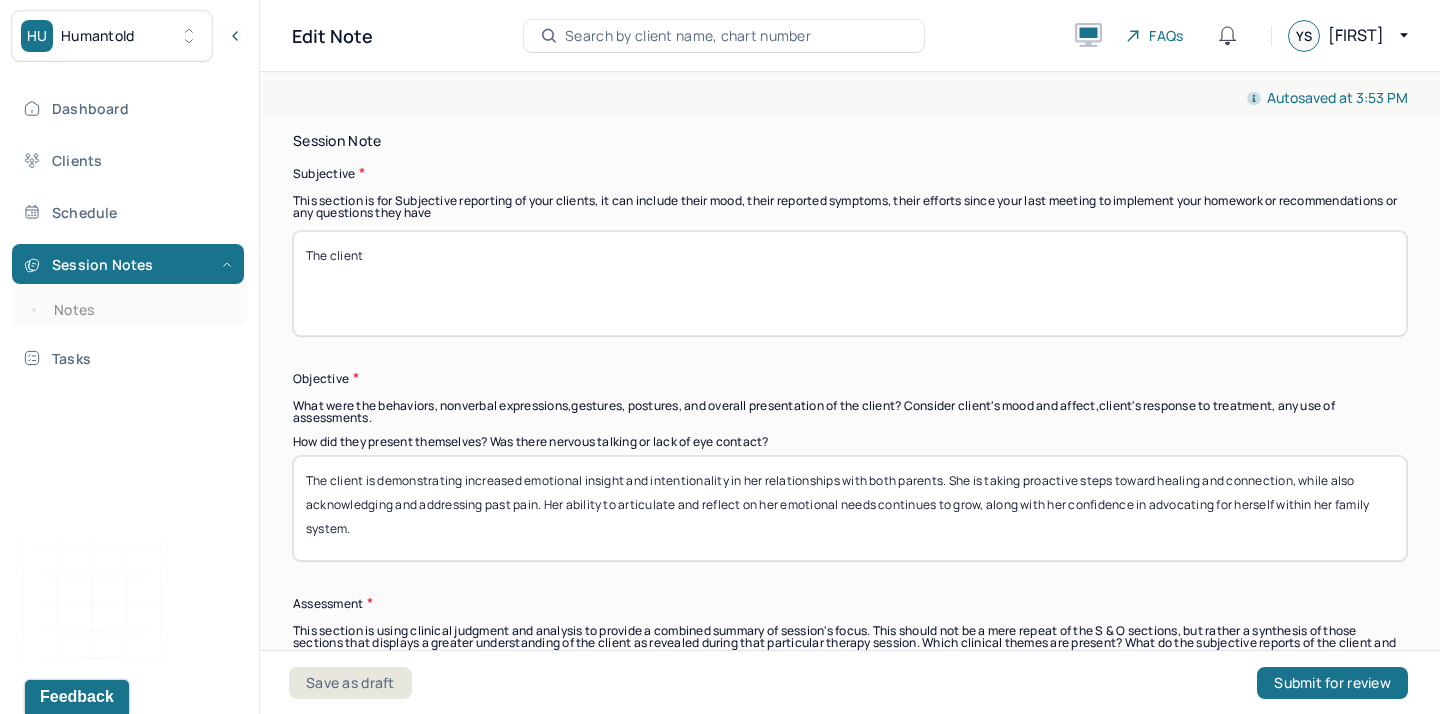 drag, startPoint x: 385, startPoint y: 534, endPoint x: 367, endPoint y: 485, distance: 52.201534 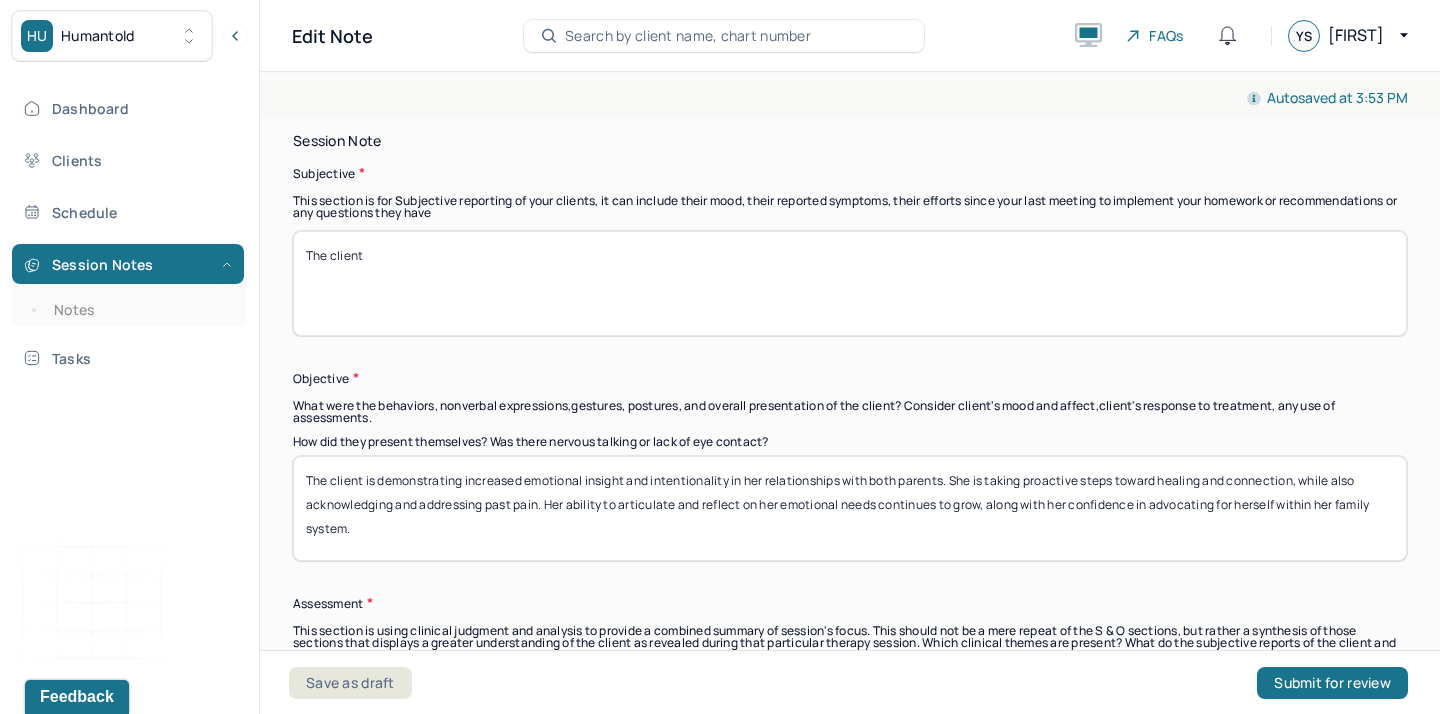 click on "The client is demonstrating increased emotional insight and intentionality in her relationships with both parents. She is taking proactive steps toward healing and connection, while also acknowledging and addressing past pain. Her ability to articulate and reflect on her emotional needs continues to grow, along with her confidence in advocating for herself within her family system." at bounding box center [850, 508] 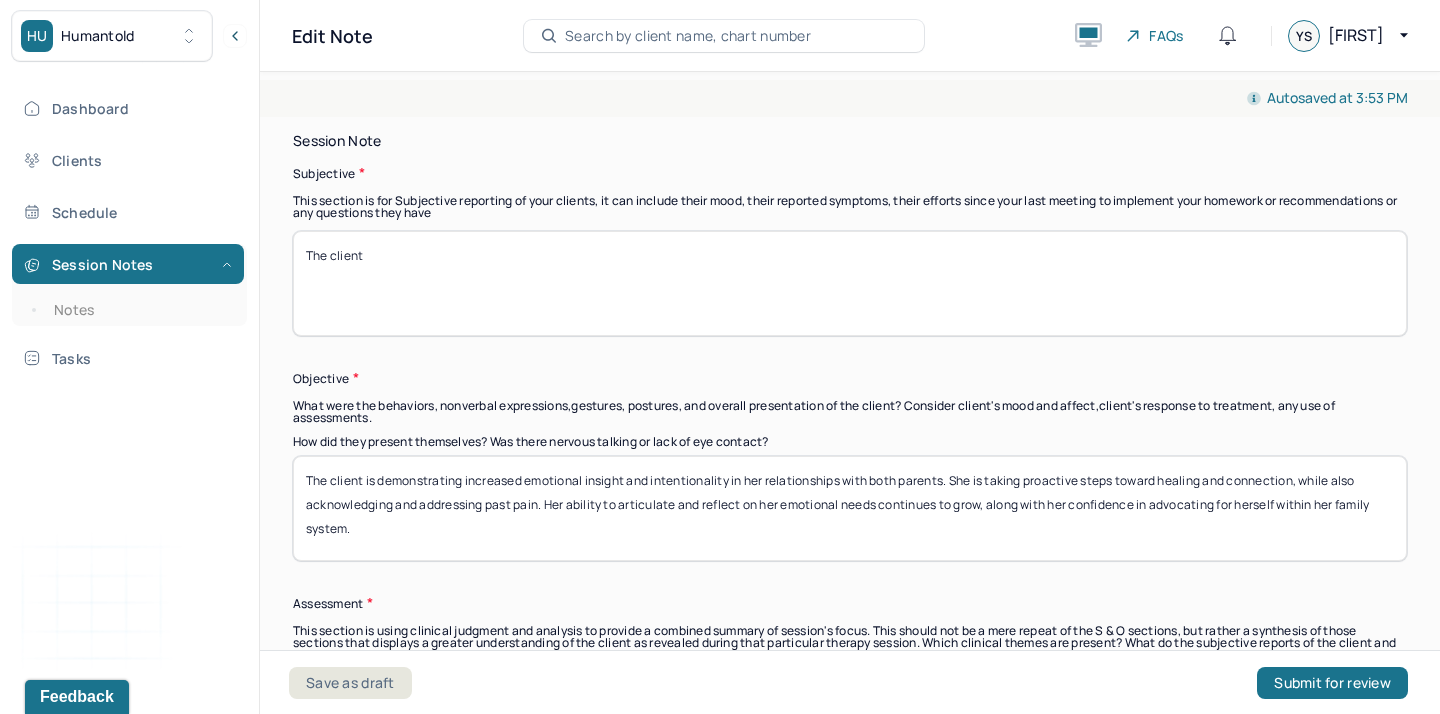 drag, startPoint x: 393, startPoint y: 526, endPoint x: 364, endPoint y: 468, distance: 64.84597 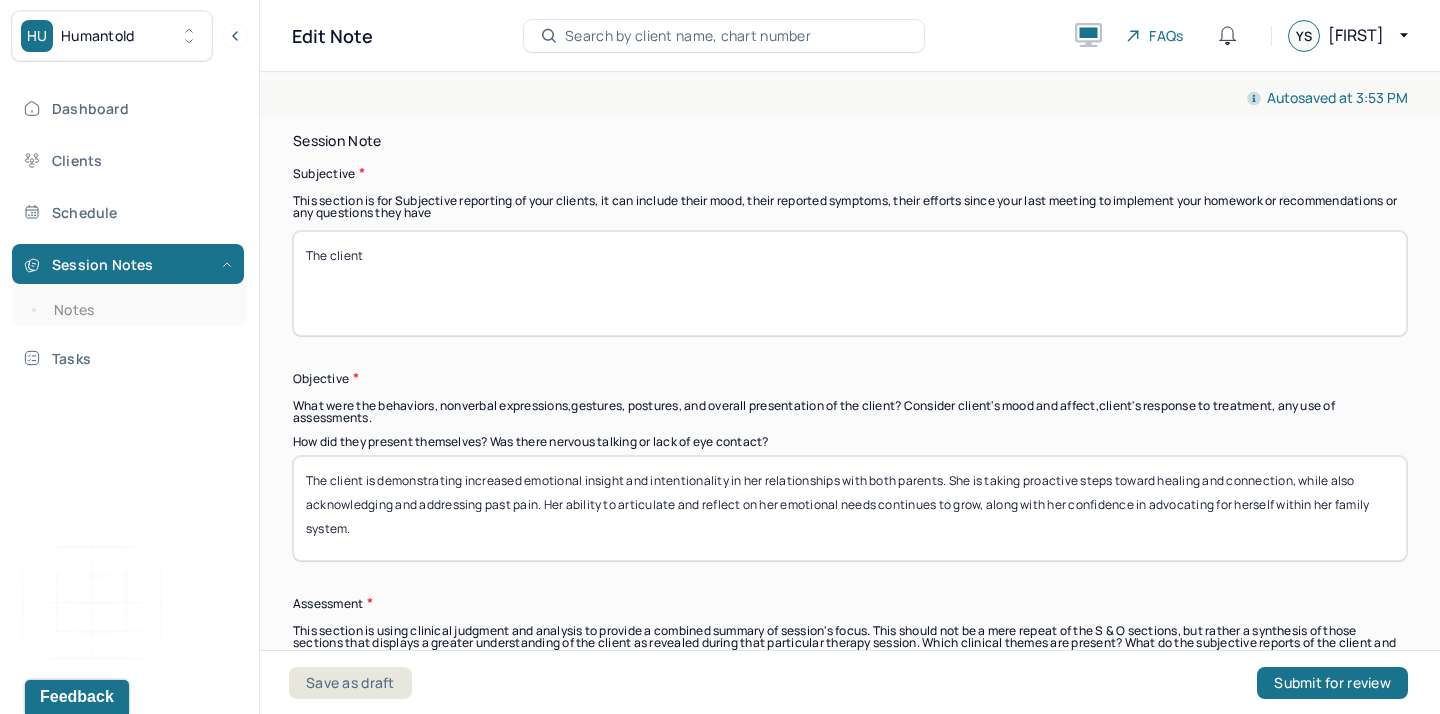 click on "The client is demonstrating increased emotional insight and intentionality in her relationships with both parents. She is taking proactive steps toward healing and connection, while also acknowledging and addressing past pain. Her ability to articulate and reflect on her emotional needs continues to grow, along with her confidence in advocating for herself within her family system." at bounding box center [850, 508] 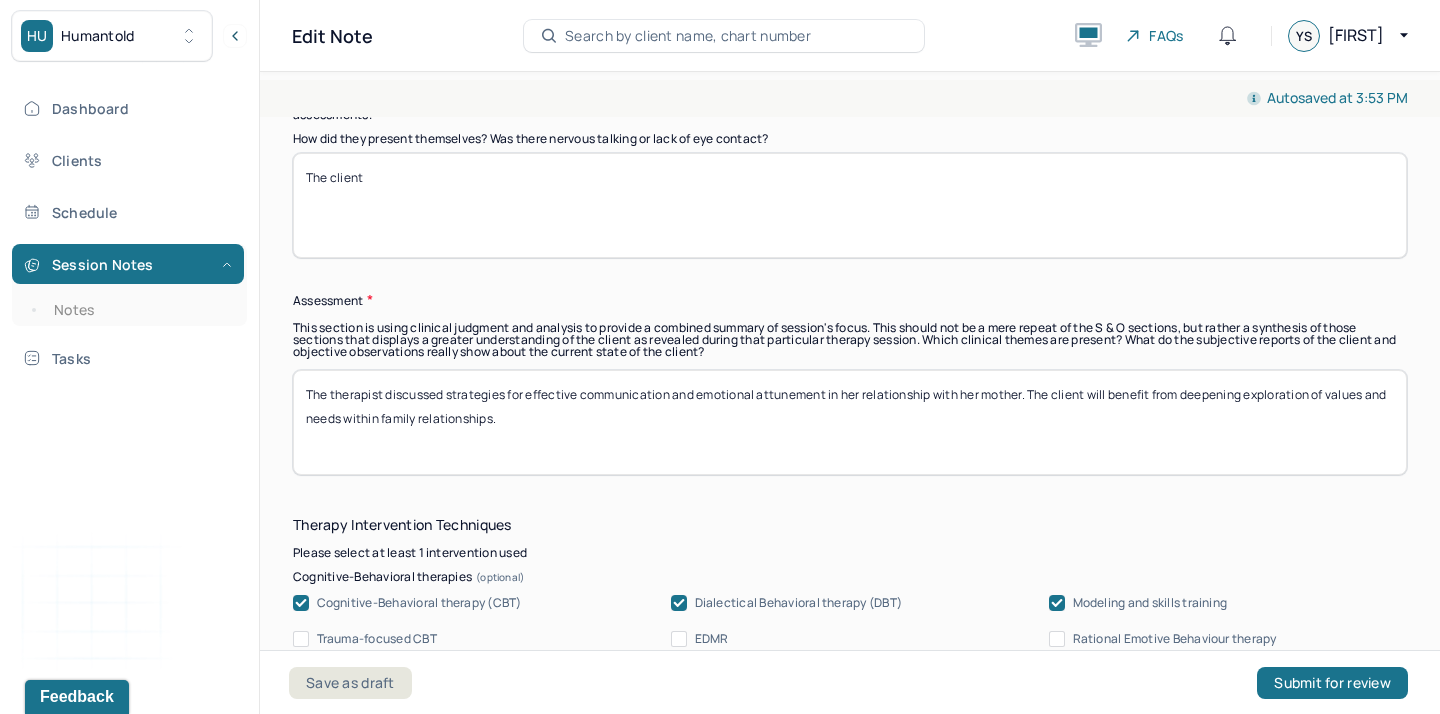 scroll, scrollTop: 1694, scrollLeft: 0, axis: vertical 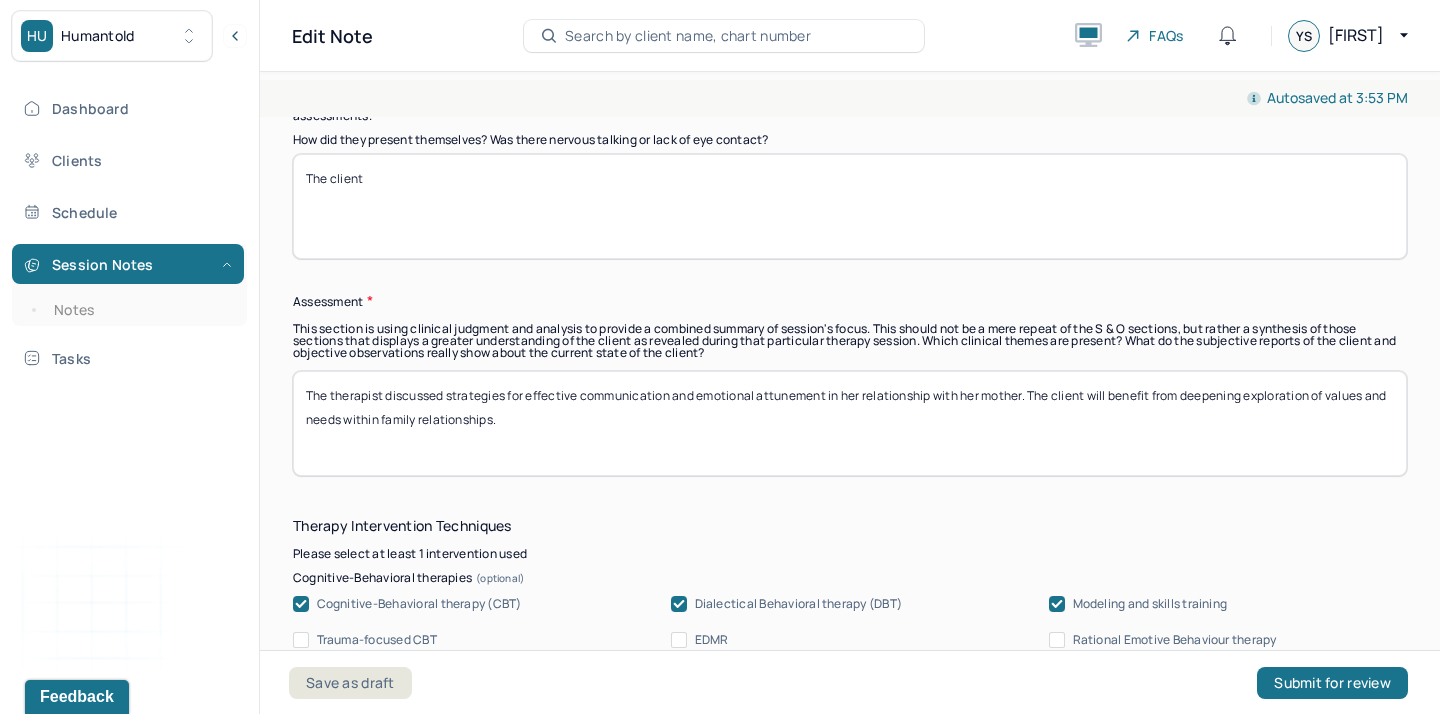 type on "The client" 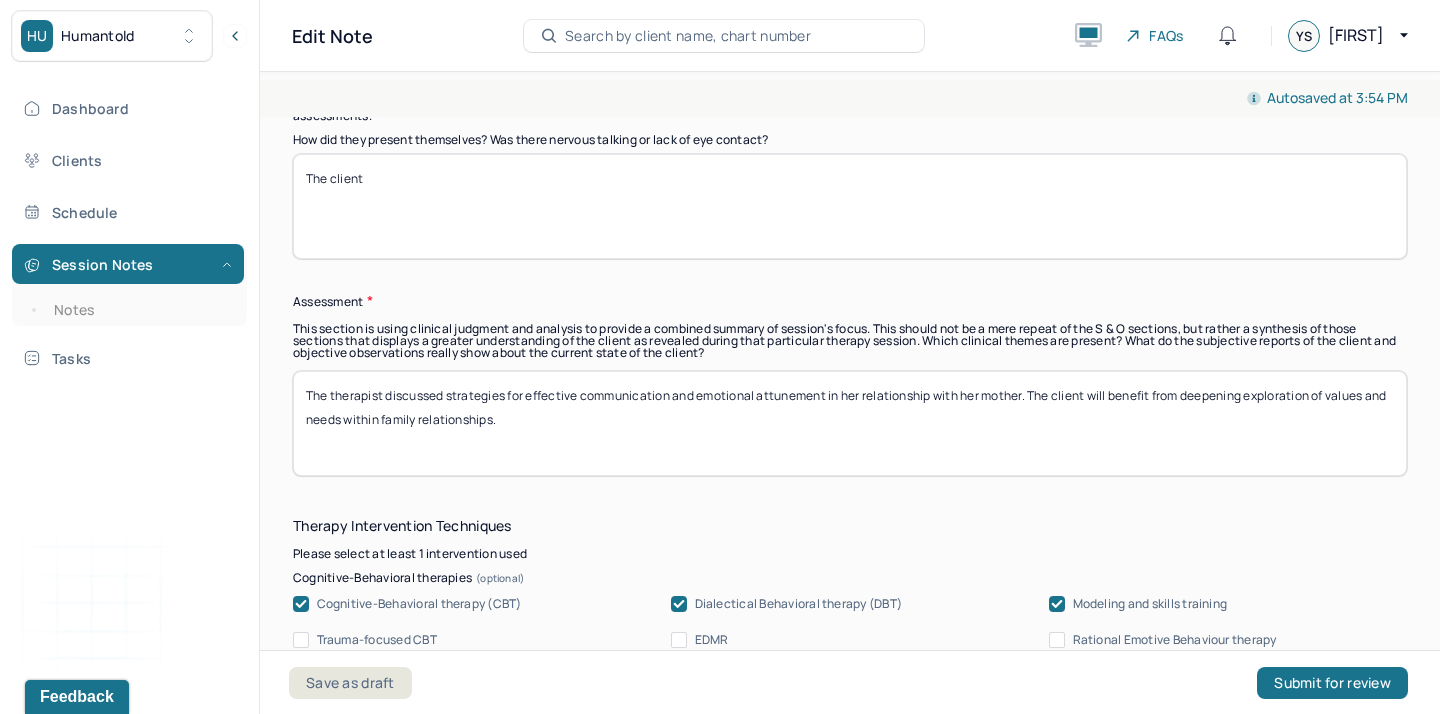 drag, startPoint x: 615, startPoint y: 413, endPoint x: 388, endPoint y: 385, distance: 228.72035 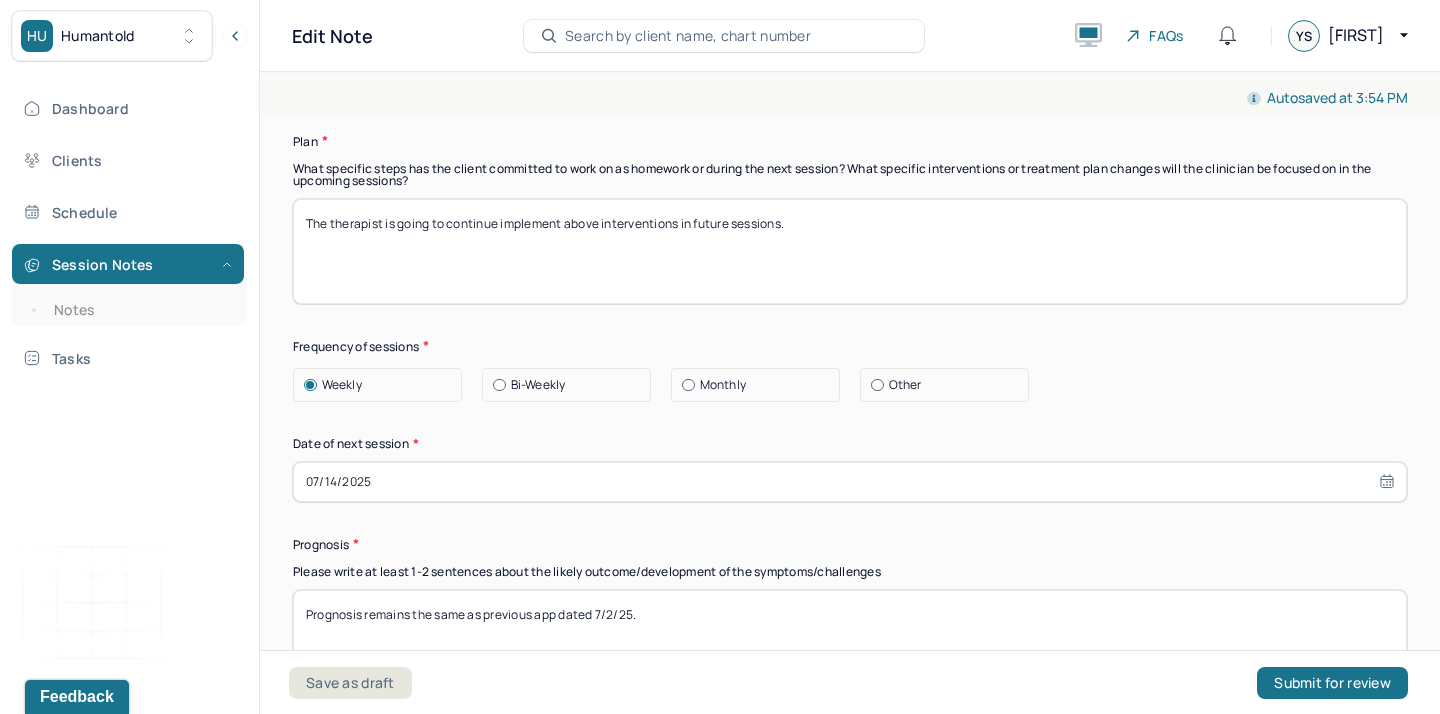 scroll, scrollTop: 2593, scrollLeft: 0, axis: vertical 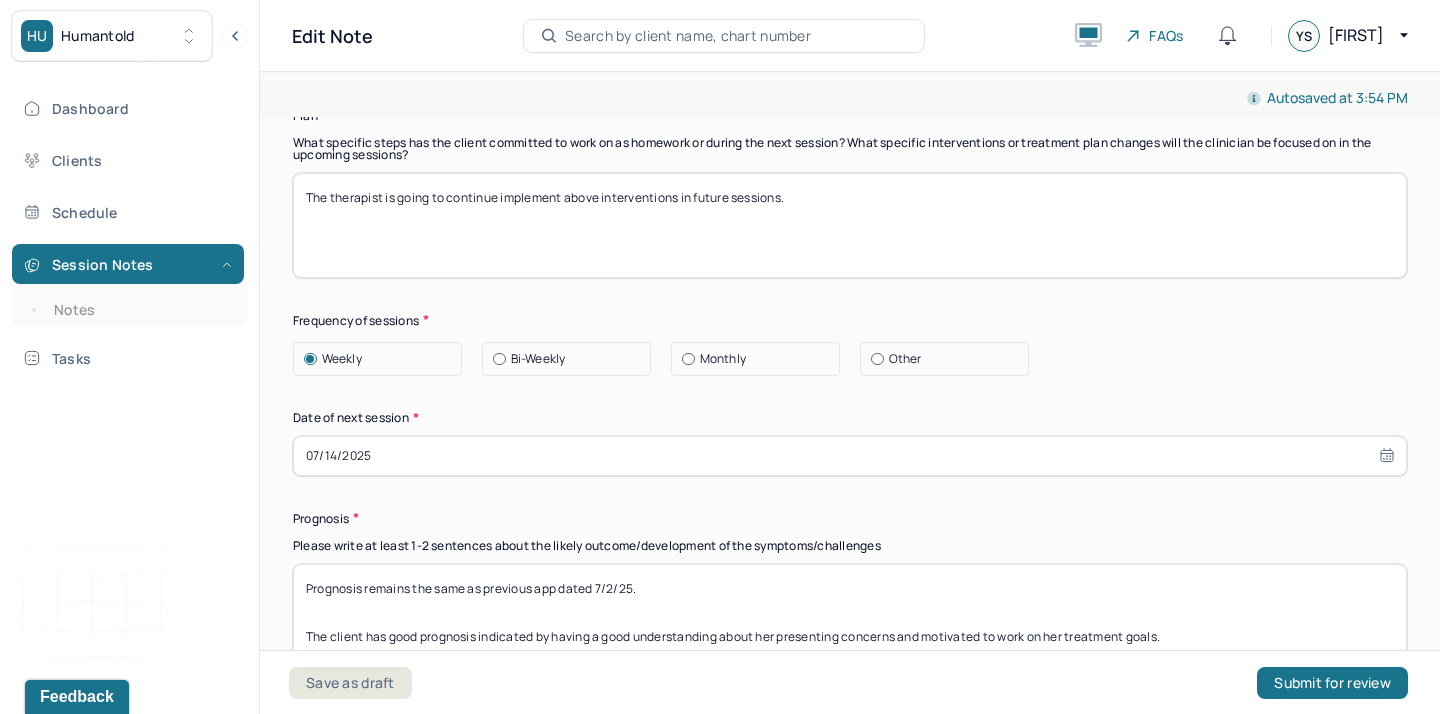 type on "The therapist" 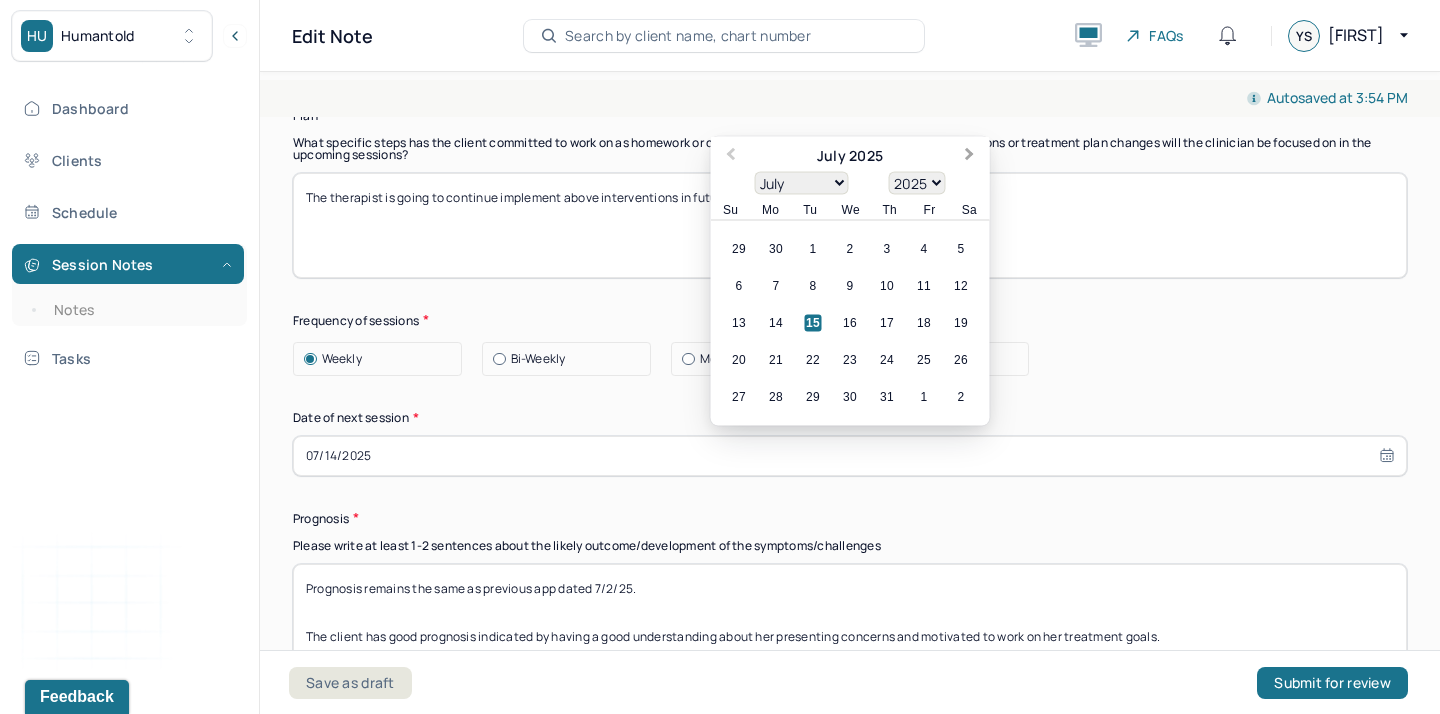 click on "Next Month" at bounding box center [970, 156] 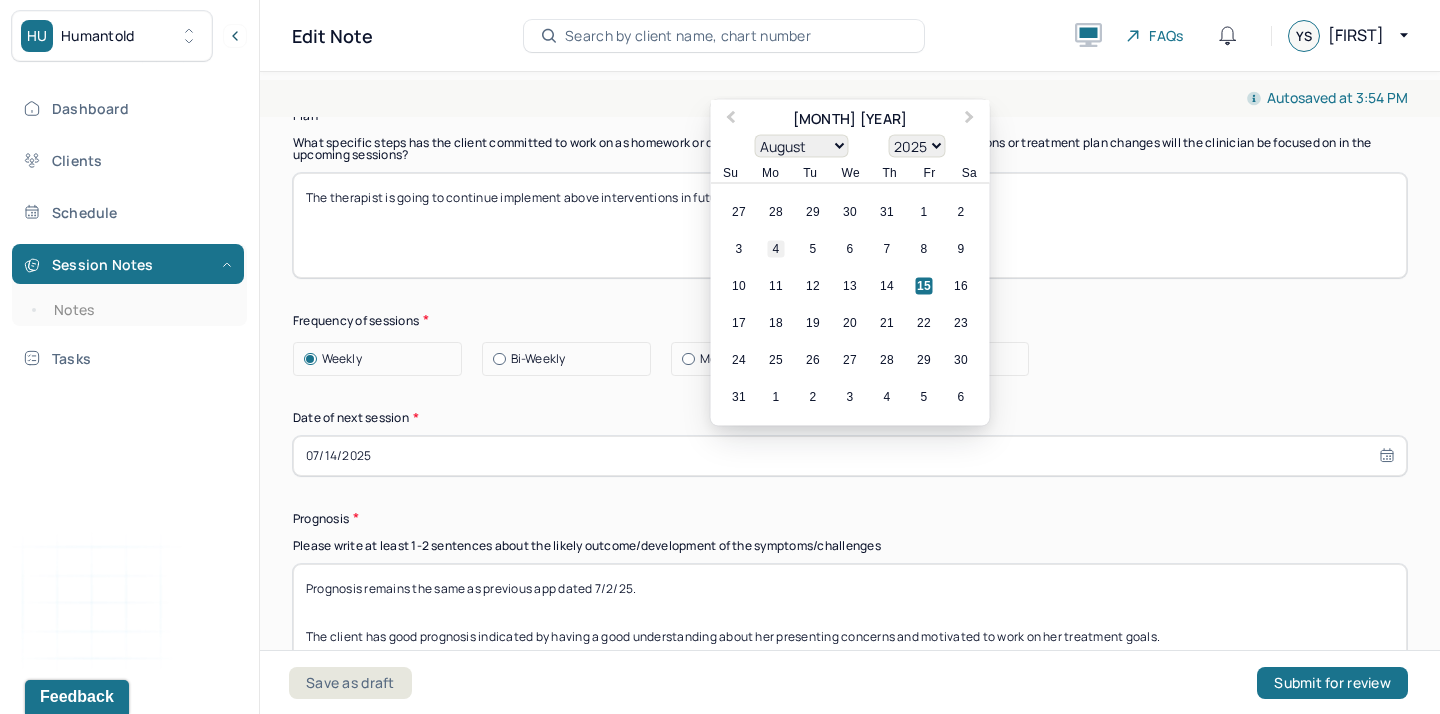 click on "4" at bounding box center [776, 248] 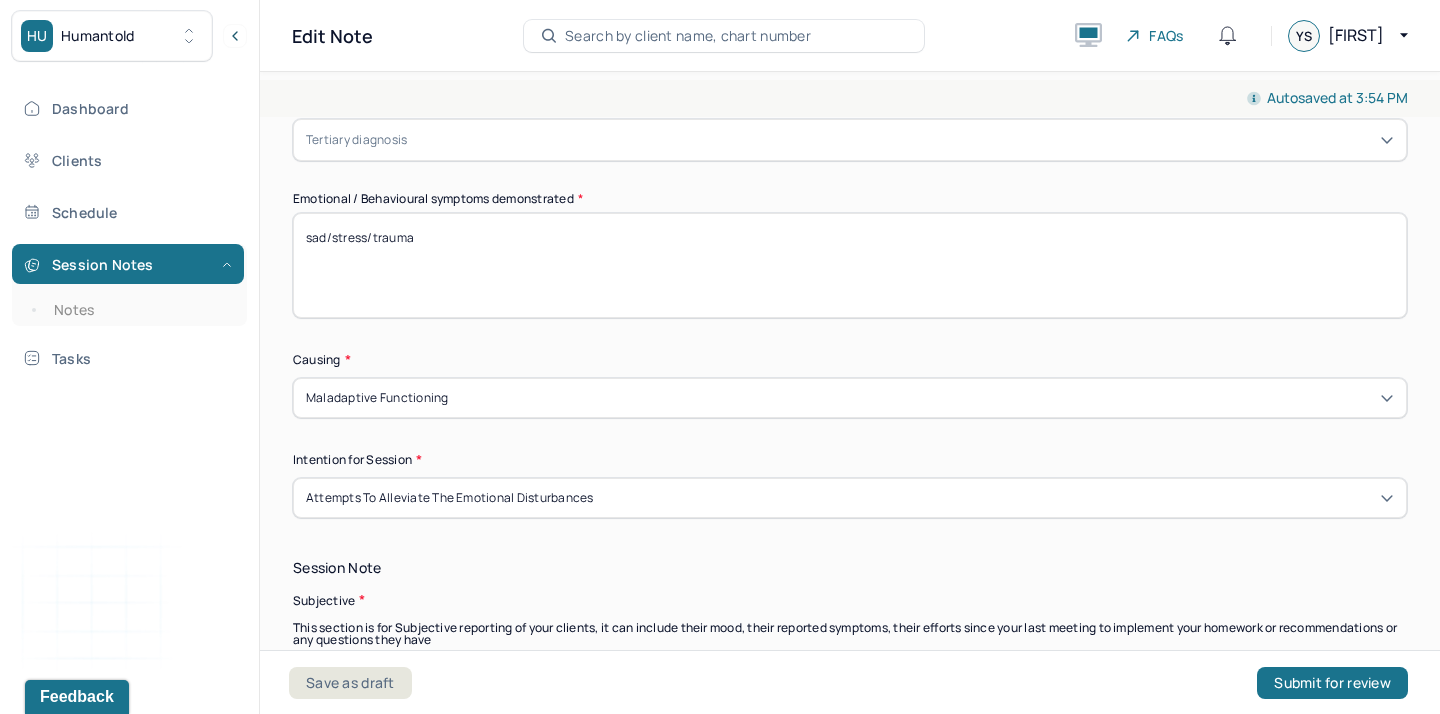 scroll, scrollTop: 161, scrollLeft: 0, axis: vertical 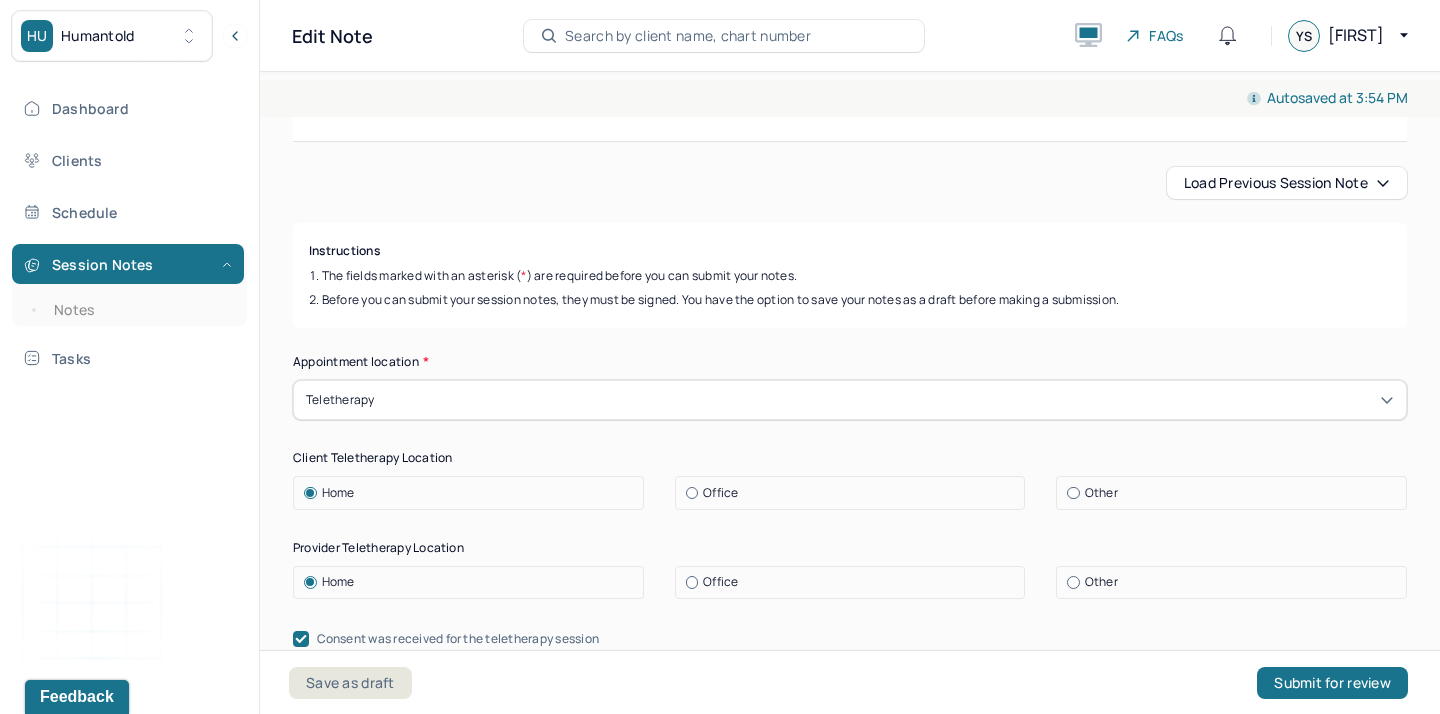 click on "Load previous session note" at bounding box center [1287, 183] 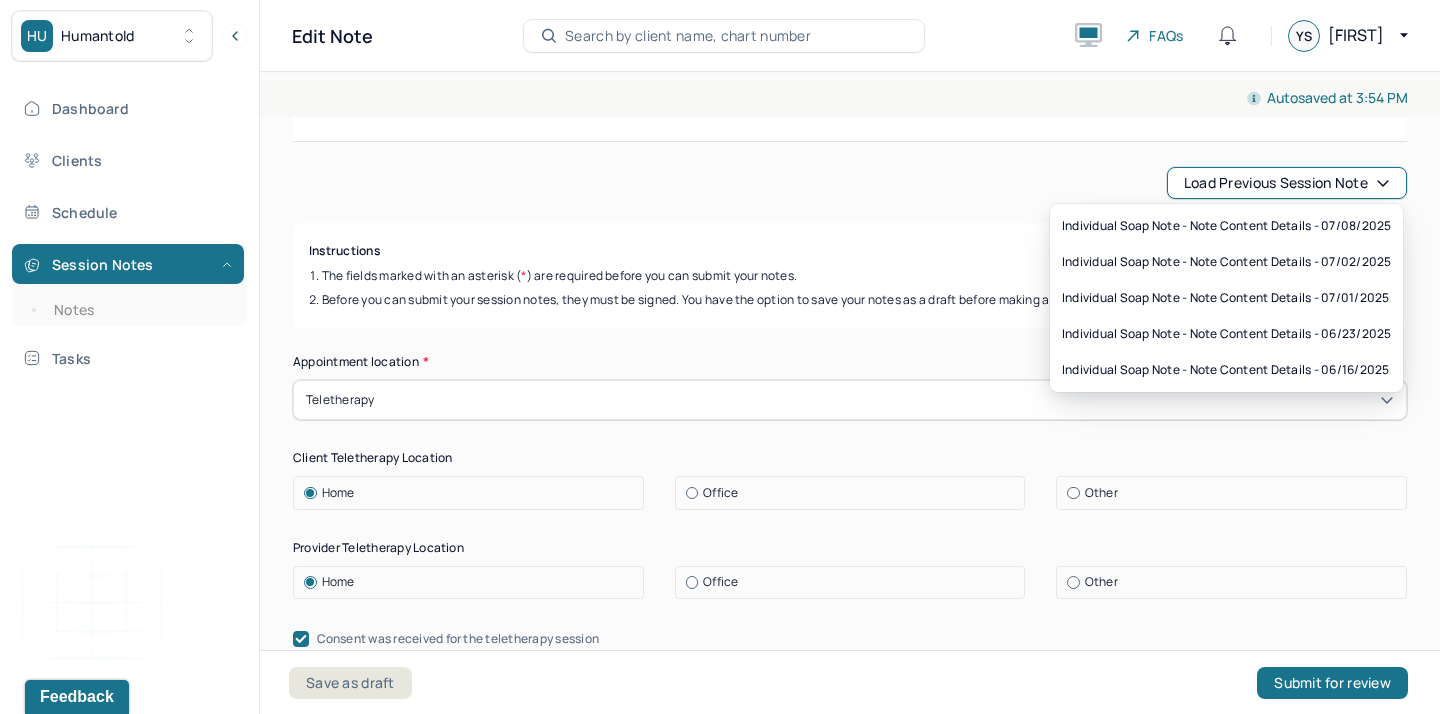 click on "Instructions The fields marked with an asterisk ( * ) are required before you can submit your notes. Before you can submit your session notes, they must be signed. You have the option to save your notes as a draft before making a submission." at bounding box center [850, 275] 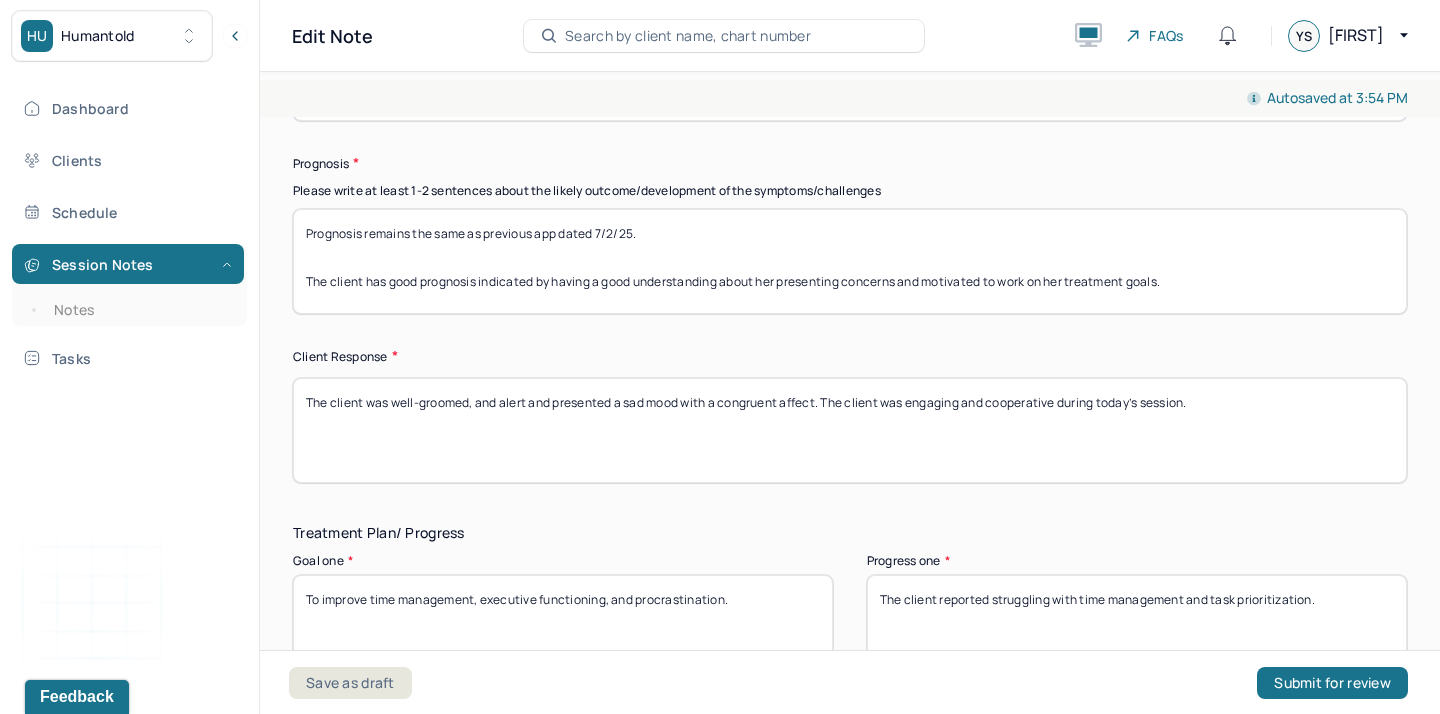 scroll, scrollTop: 2890, scrollLeft: 0, axis: vertical 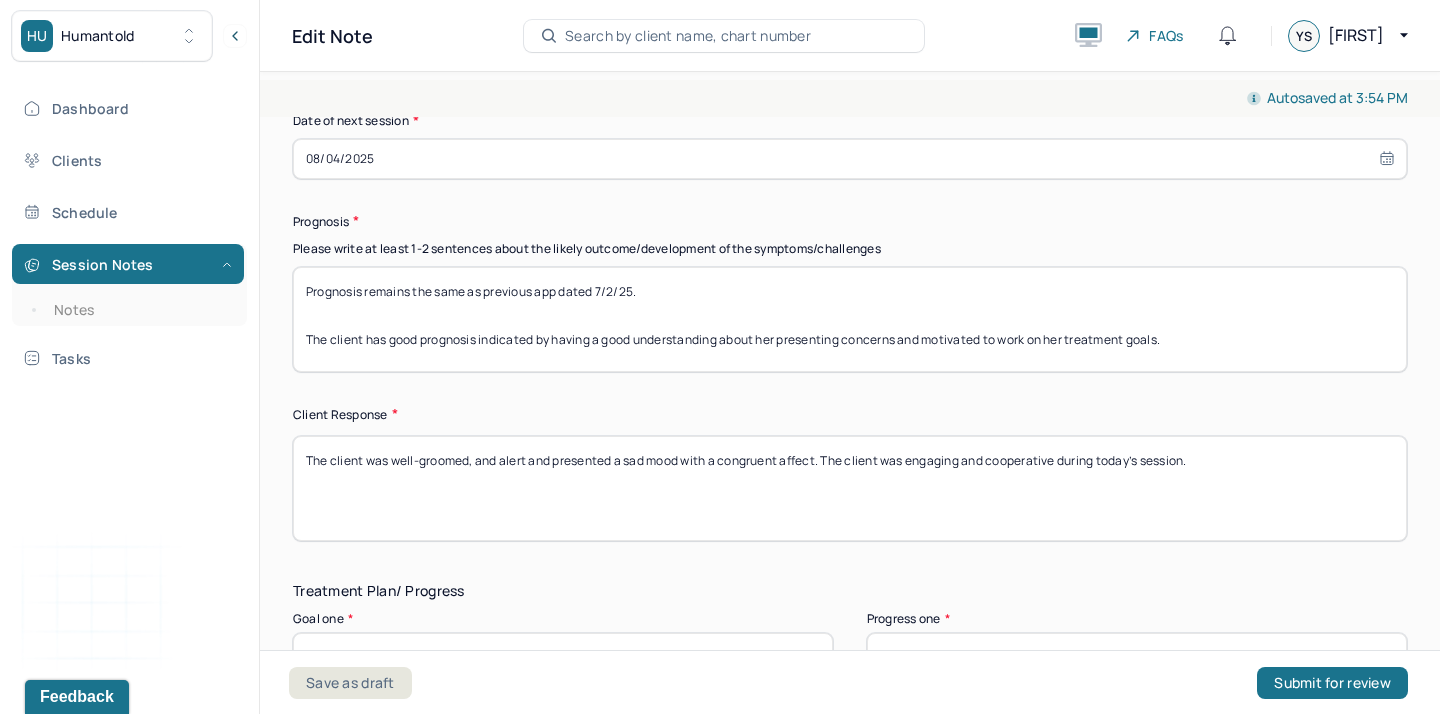 click on "Prognosis remains the same as previous app dated 7/2/25.
The client has good prognosis indicated by having a good understanding about her presenting concerns and motivated to work on her treatment goals." at bounding box center (850, 319) 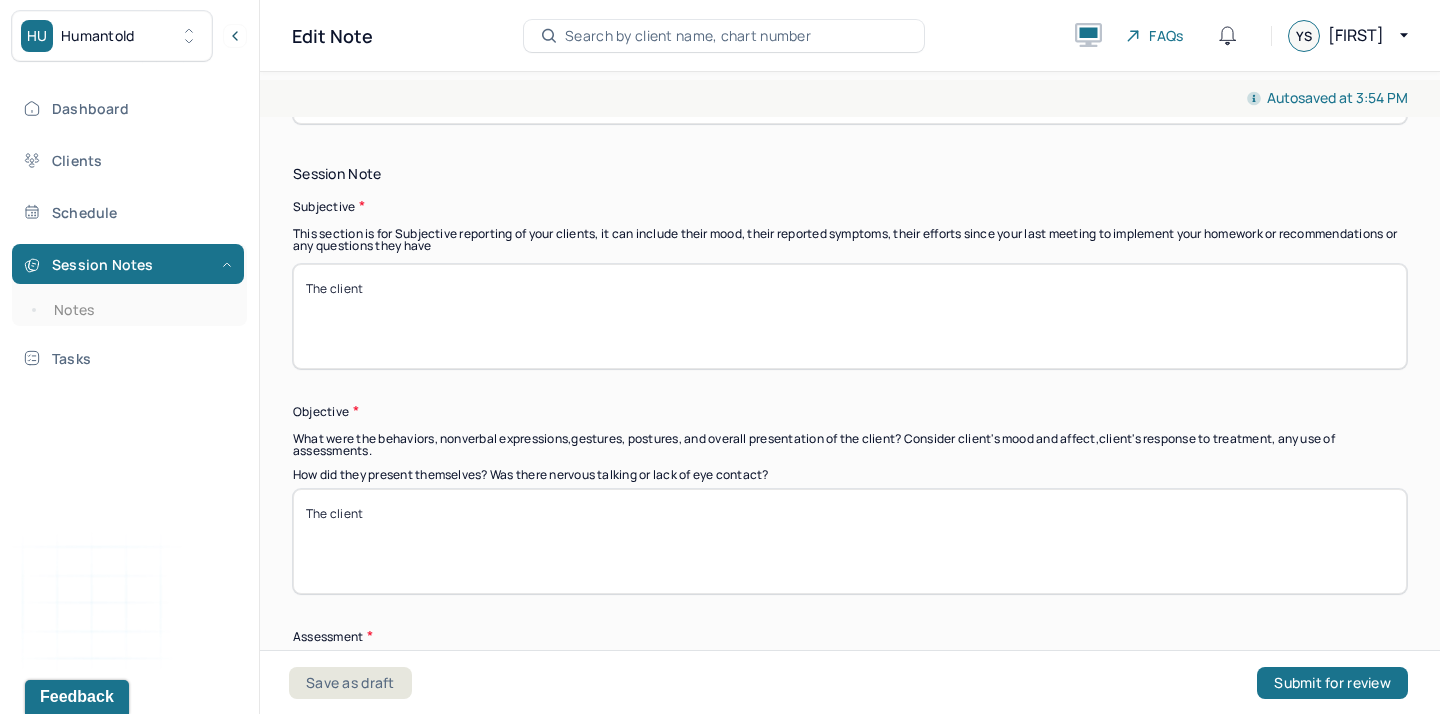 scroll, scrollTop: 741, scrollLeft: 0, axis: vertical 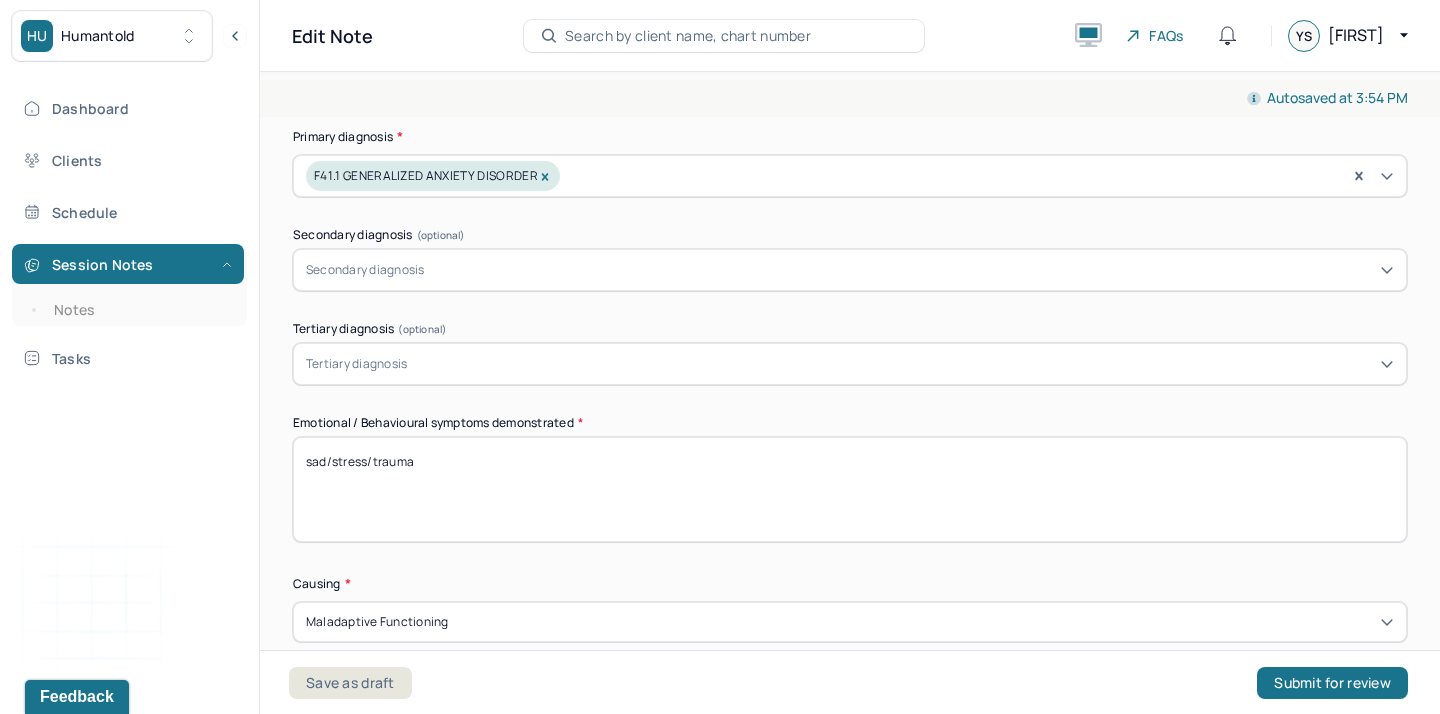 type on "Prognosis remains the same as previous app dated 7/8/25.
The client has good prognosis indicated by having a good understanding about her presenting concerns and motivated to work on her treatment goals." 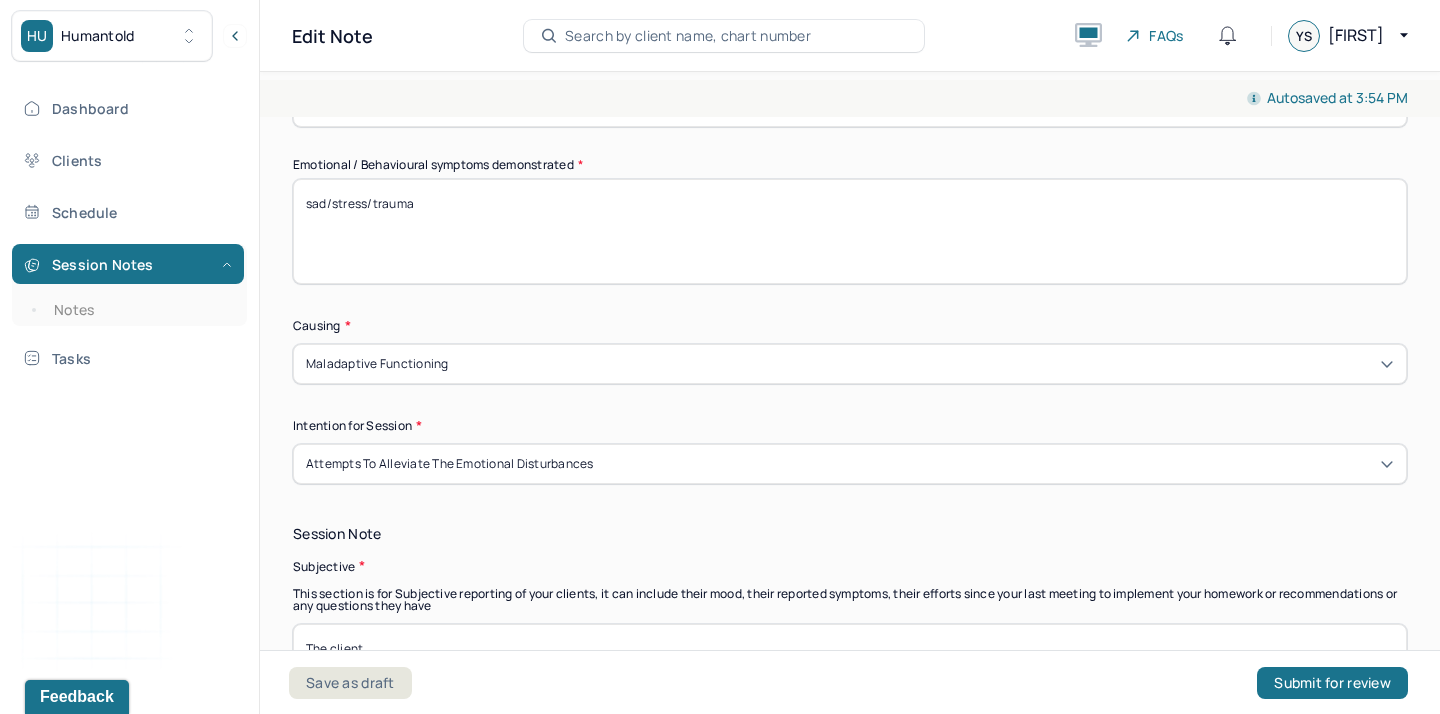 scroll, scrollTop: 1190, scrollLeft: 0, axis: vertical 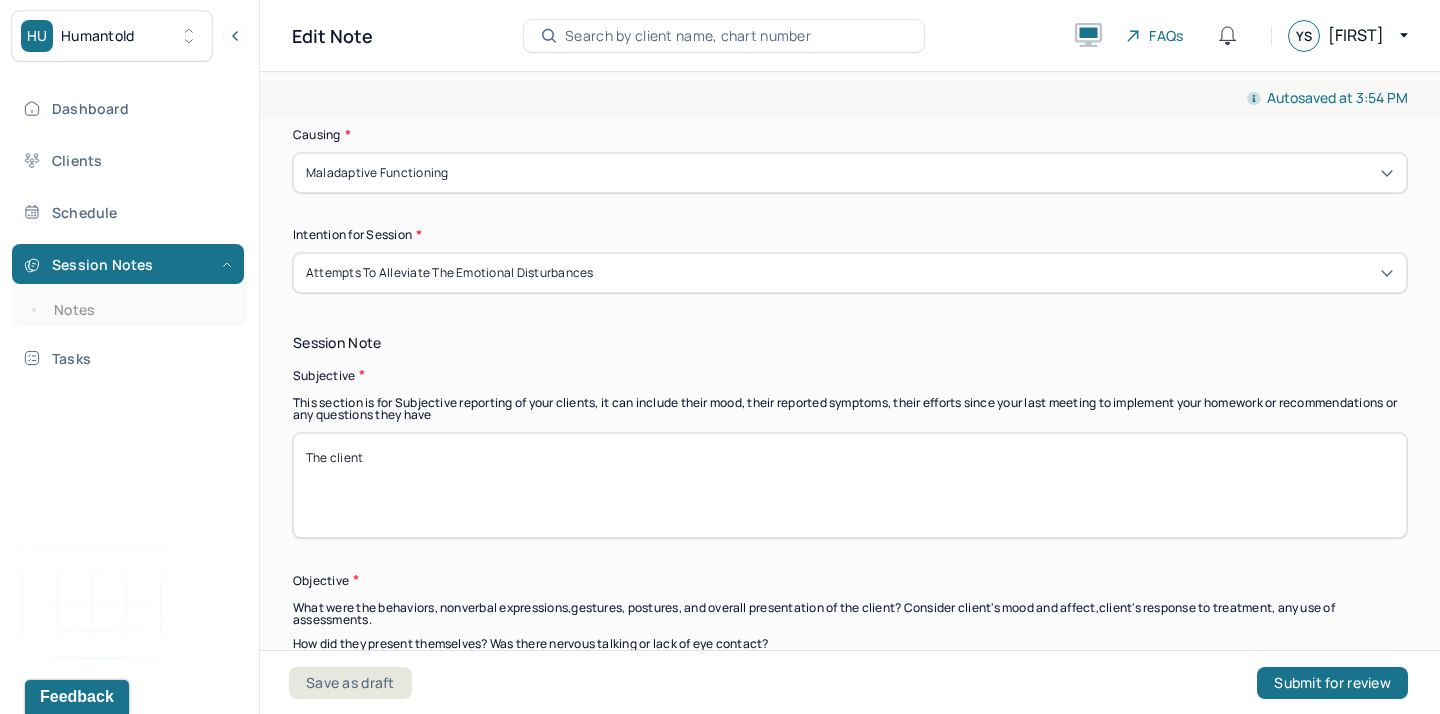 click on "The client" at bounding box center (850, 485) 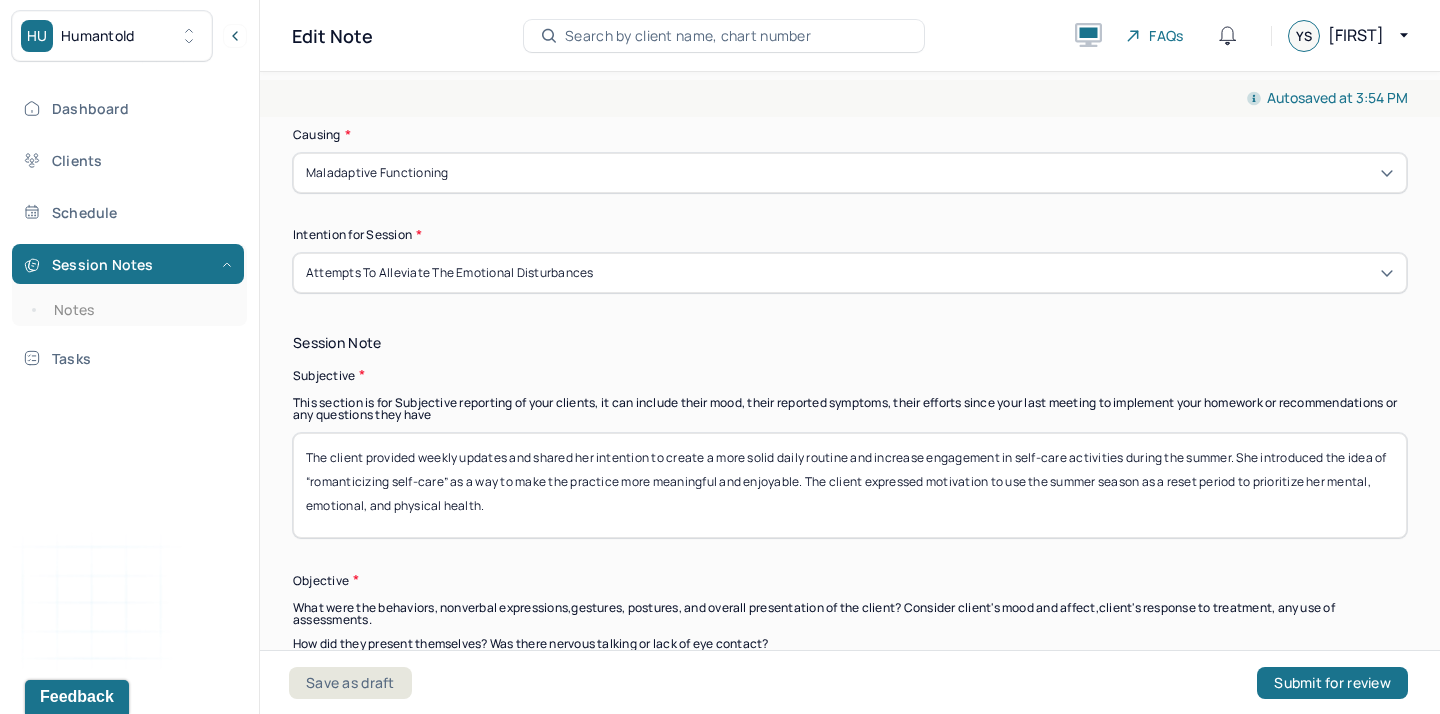 type on "The client provided weekly updates and shared her intention to create a more solid daily routine and increase engagement in self-care activities during the summer. She introduced the idea of “romanticizing self-care” as a way to make the practice more meaningful and enjoyable. The client expressed motivation to use the summer season as a reset period to prioritize her mental, emotional, and physical health." 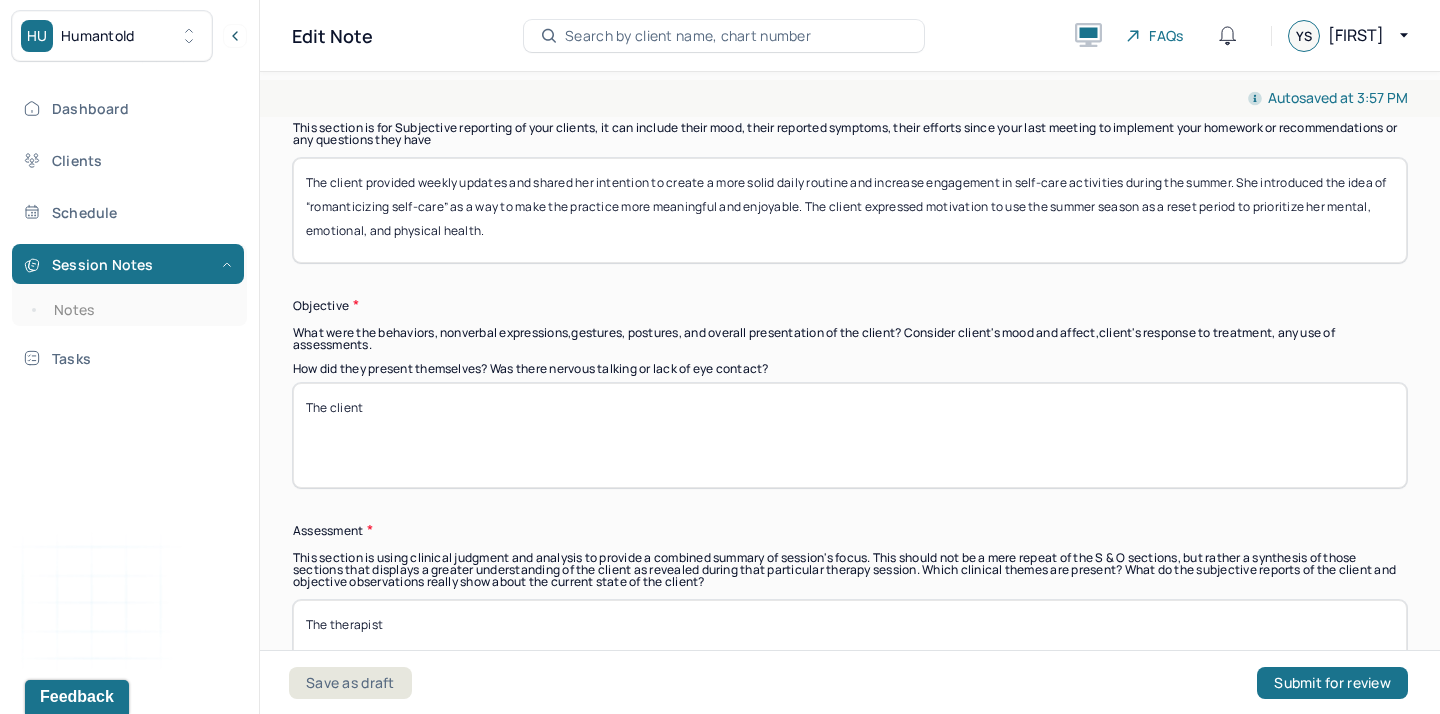 scroll, scrollTop: 1465, scrollLeft: 0, axis: vertical 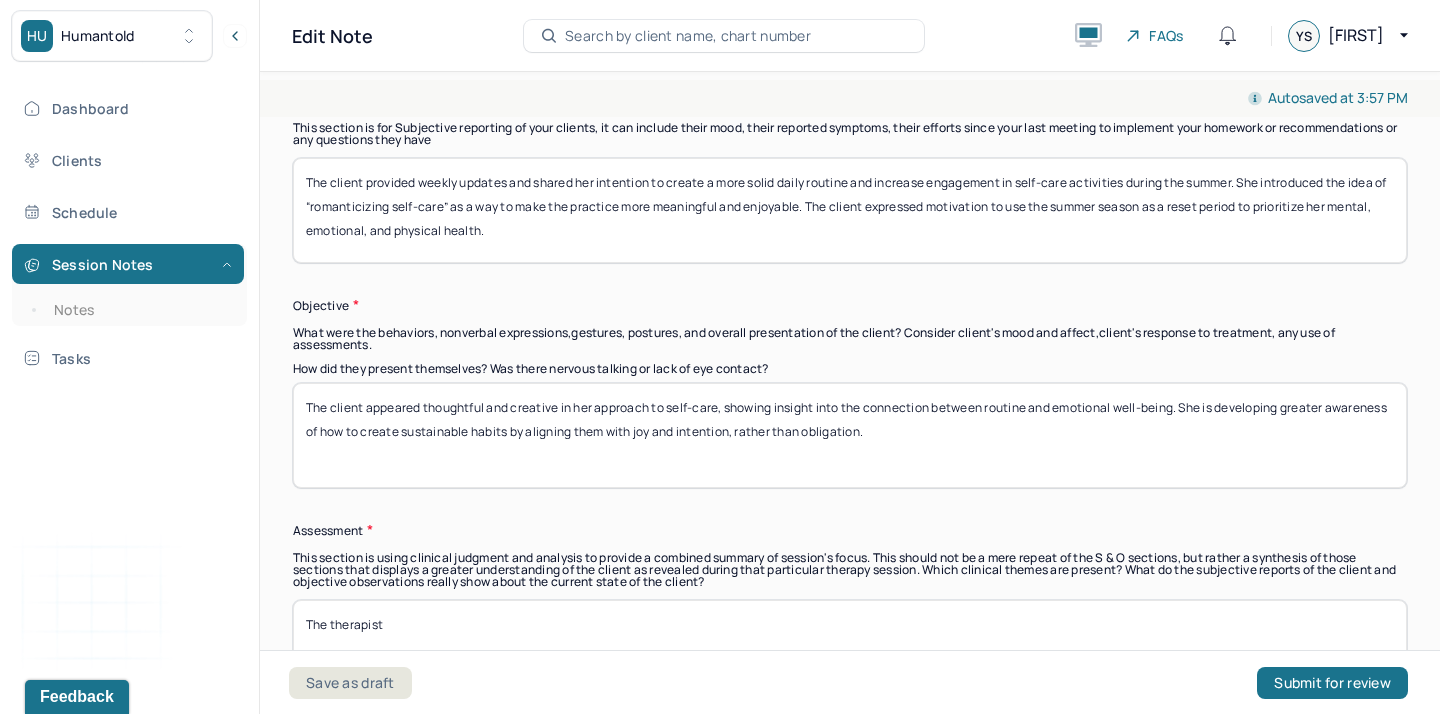 type on "The client appeared thoughtful and creative in her approach to self-care, showing insight into the connection between routine and emotional well-being. She is developing greater awareness of how to create sustainable habits by aligning them with joy and intention, rather than obligation." 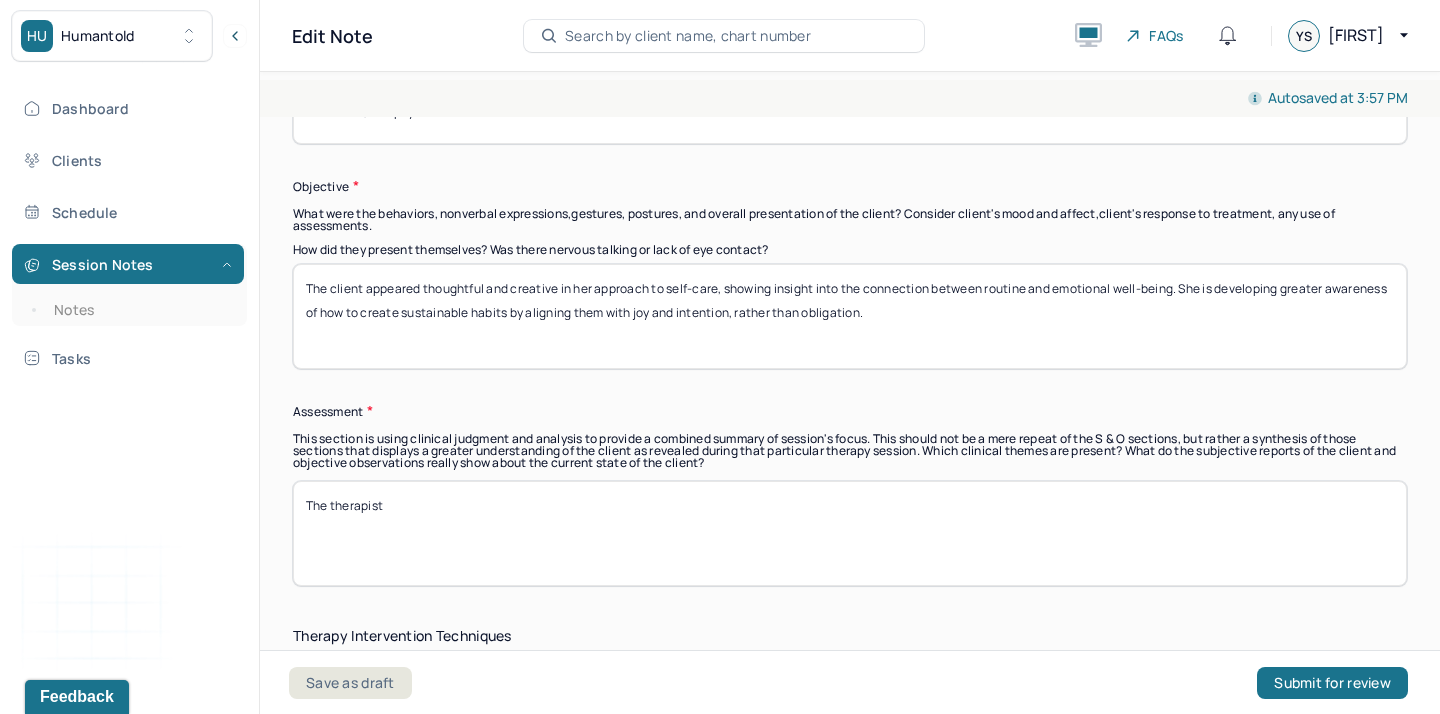 scroll, scrollTop: 1610, scrollLeft: 0, axis: vertical 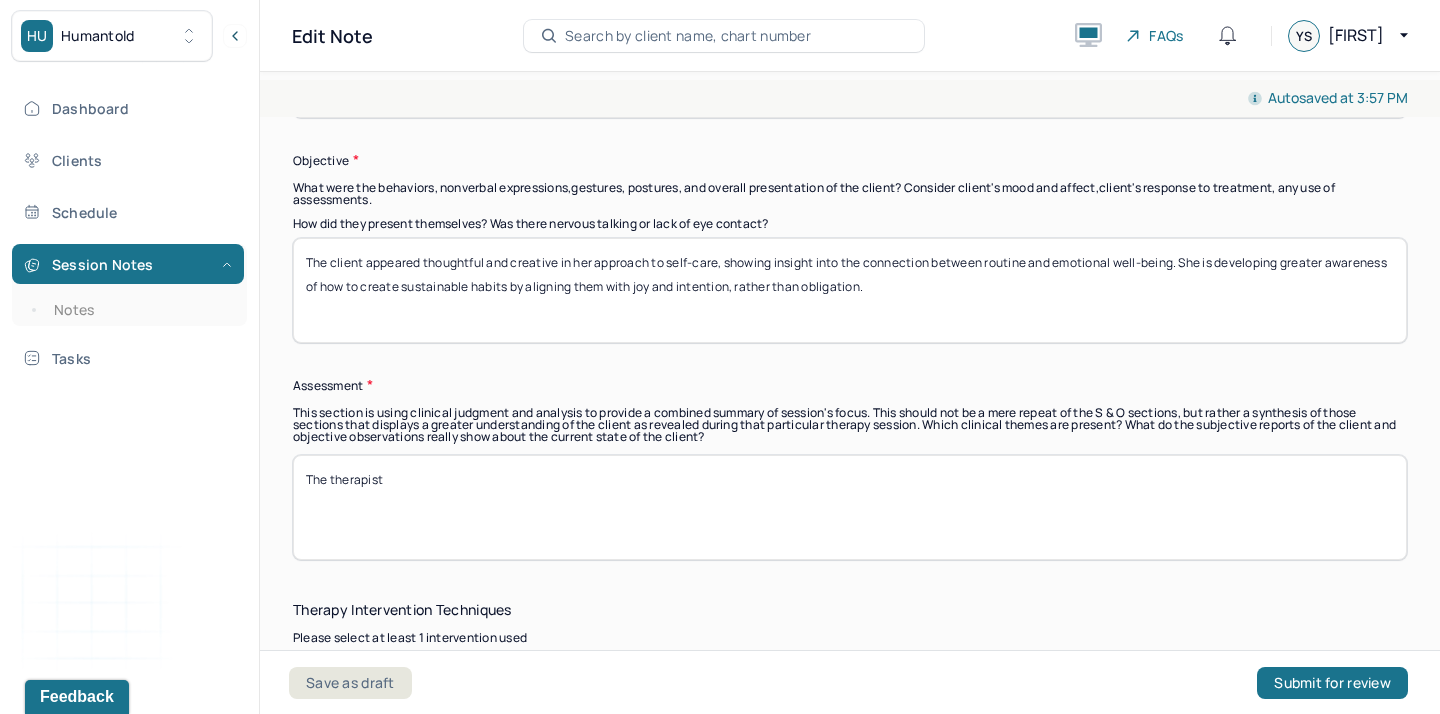 click on "The therapist" at bounding box center (850, 507) 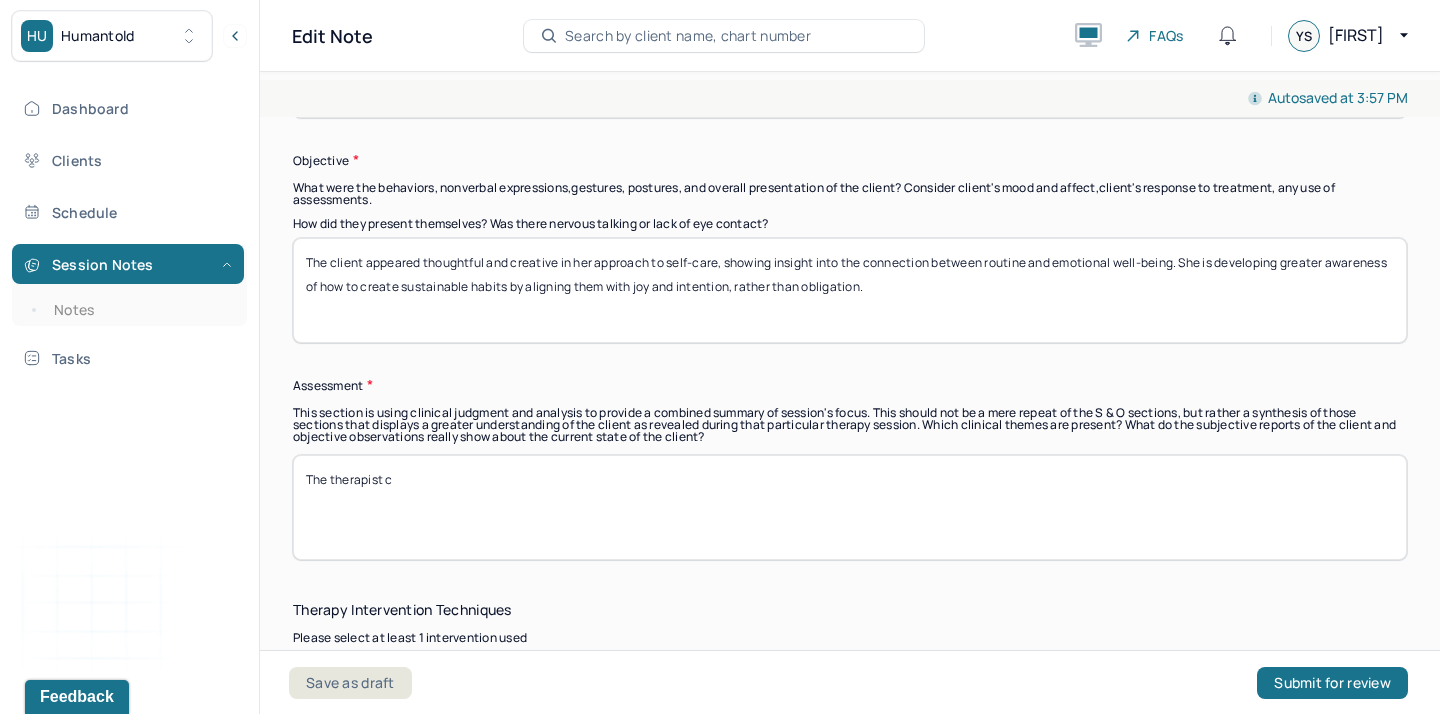 paste on "ollaboratively discussed concrete self-care ideas that align with the client’s values and lifestyle (e.g., mindful morning rituals, nourishing meals, creative hobbies)." 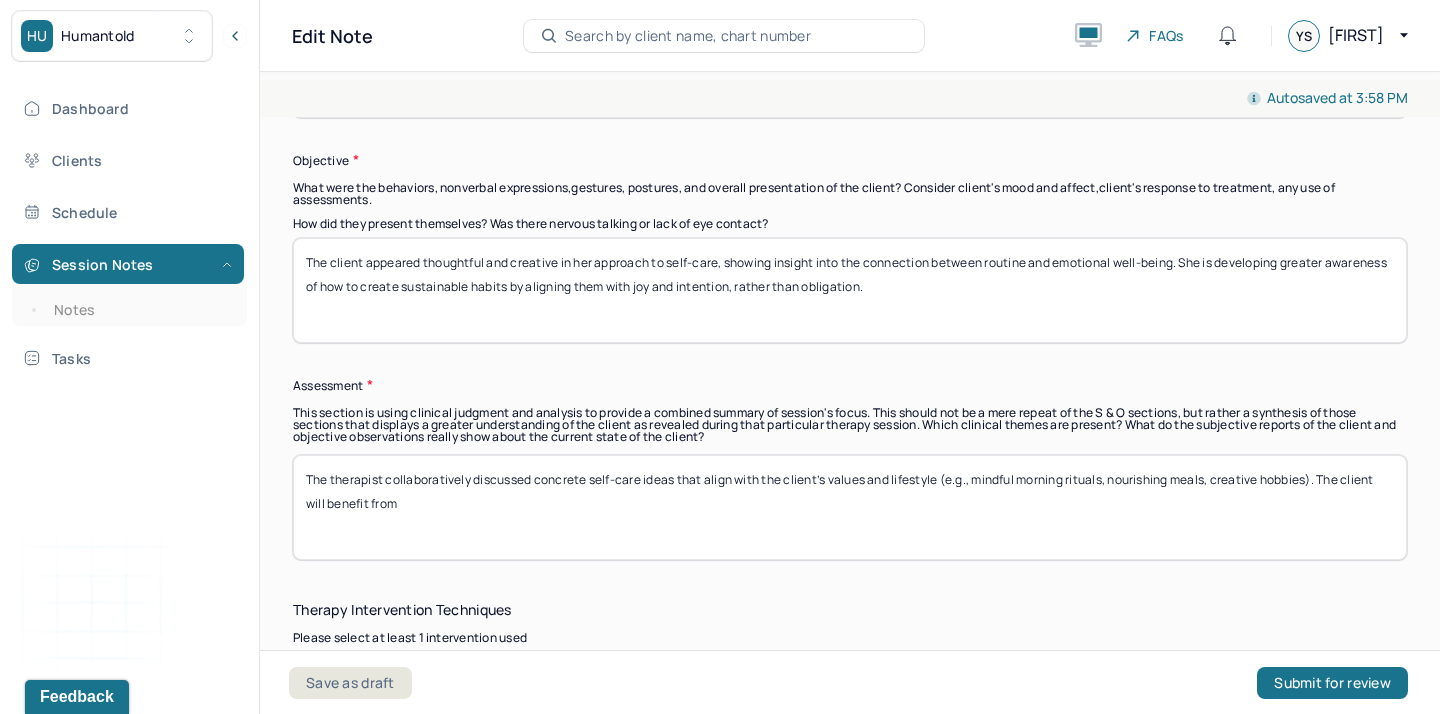 paste on "developing a summer self-care routine that includes both structure and pleasure." 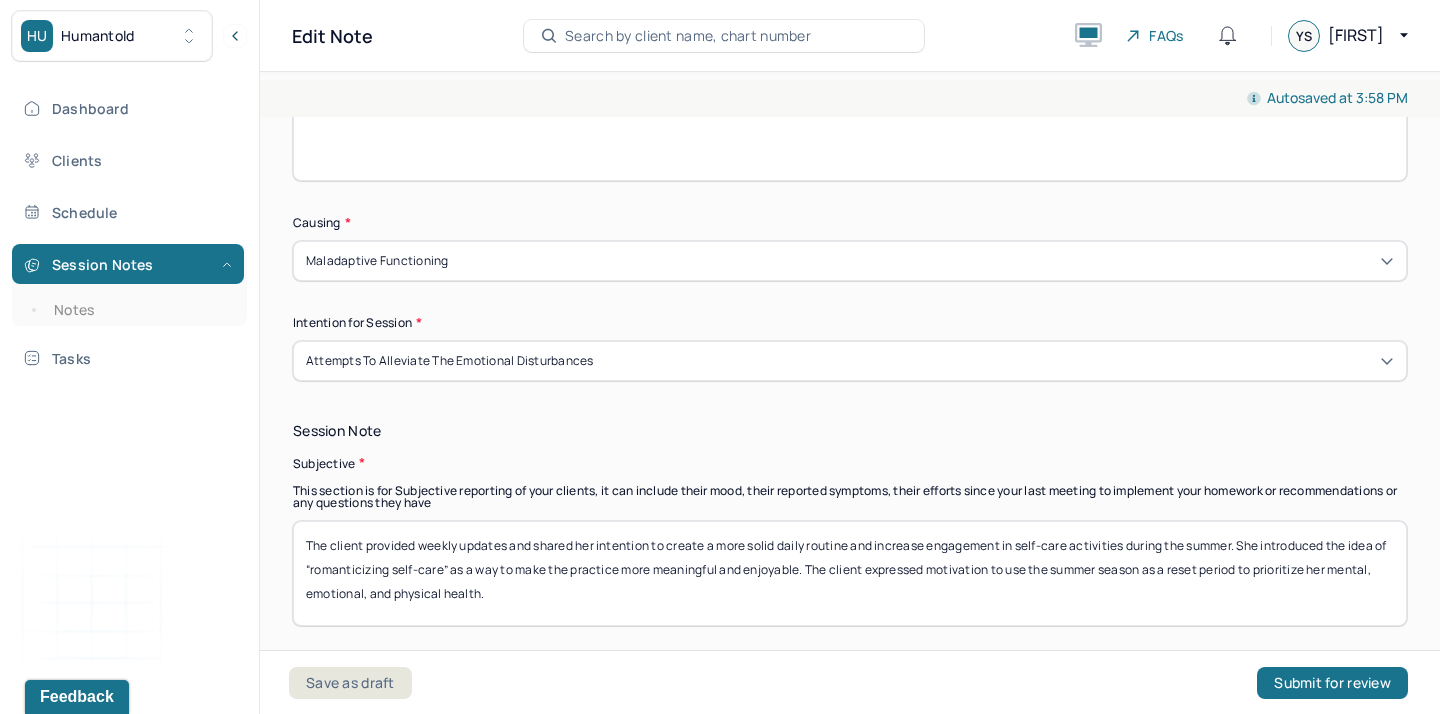 scroll, scrollTop: 785, scrollLeft: 0, axis: vertical 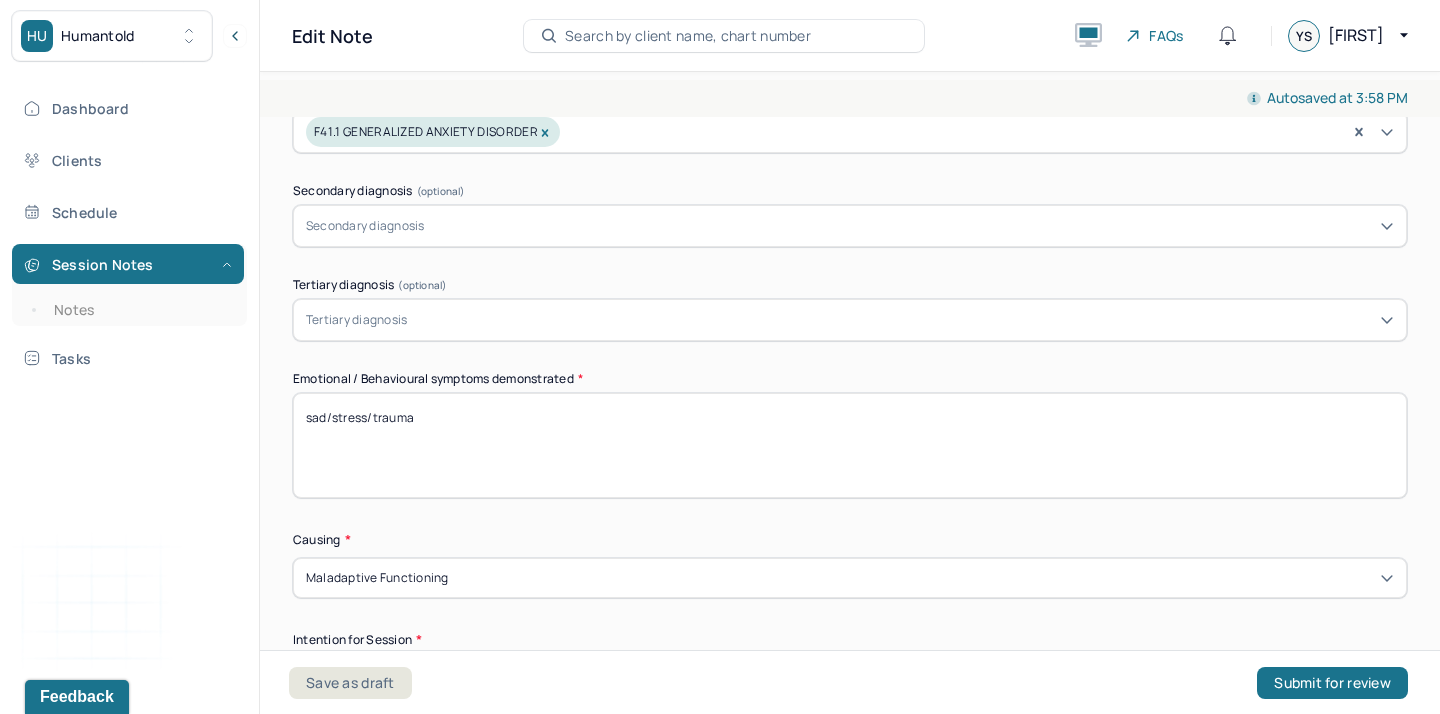 type on "The therapist collaboratively discussed concrete self-care ideas that align with the client’s values and lifestyle (e.g., mindful morning rituals, nourishing meals, creative hobbies). The client will benefit from developing a summer self-care routine that includes both structure and pleasure." 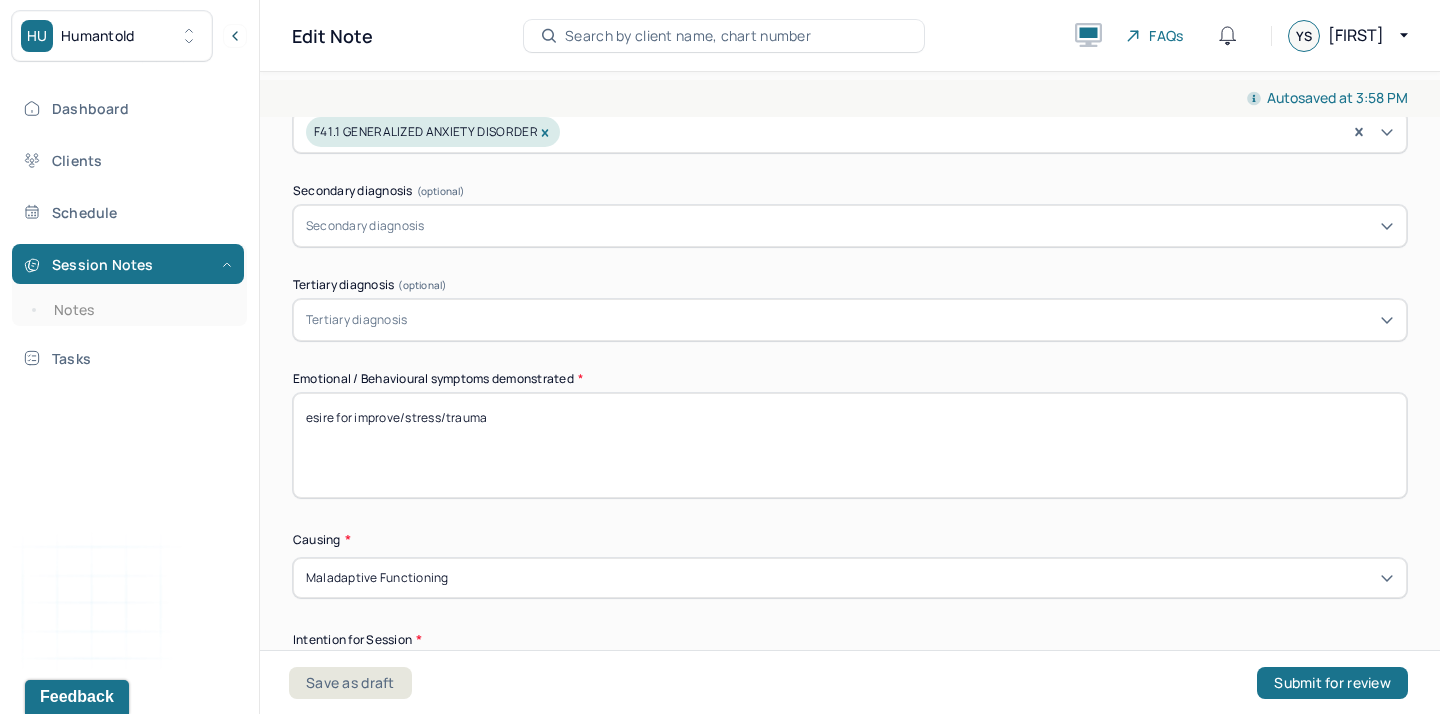 click on "sad/stress/trauma" at bounding box center (850, 445) 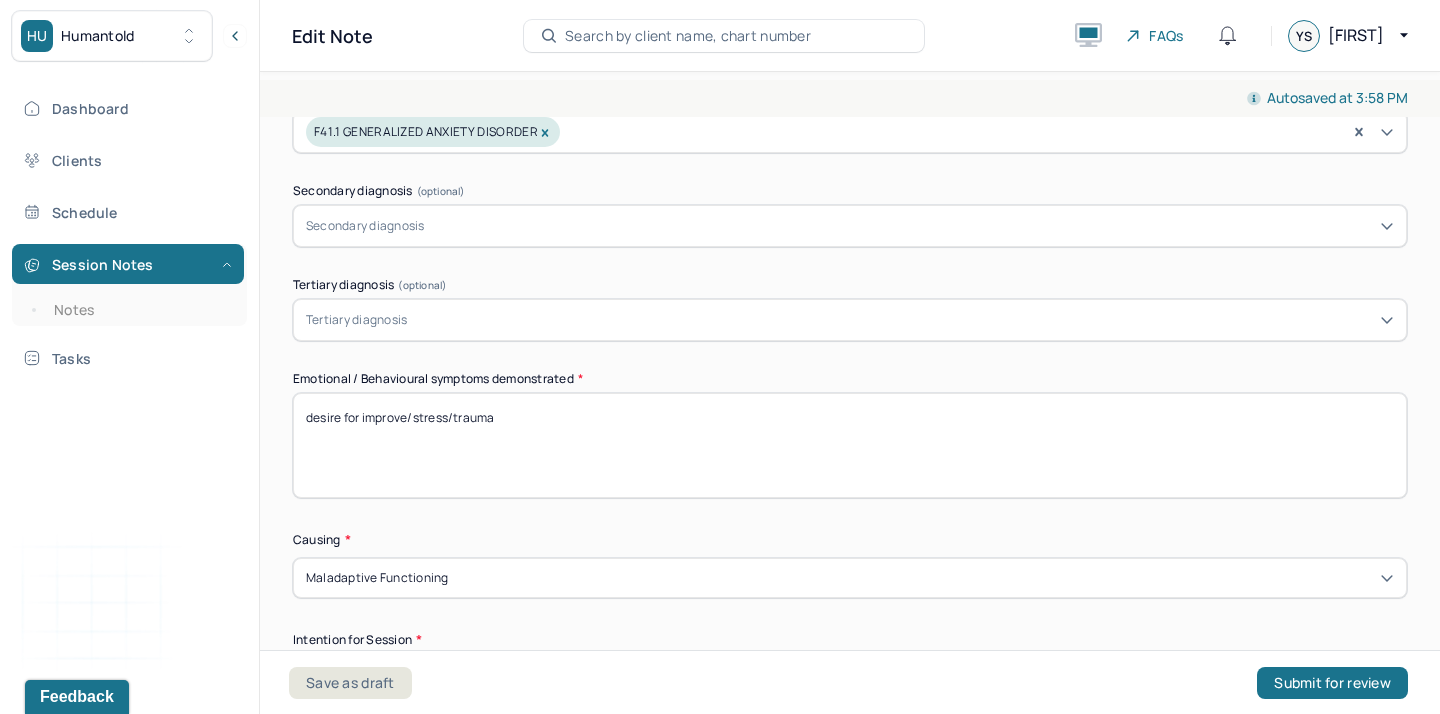 drag, startPoint x: 414, startPoint y: 417, endPoint x: 450, endPoint y: 417, distance: 36 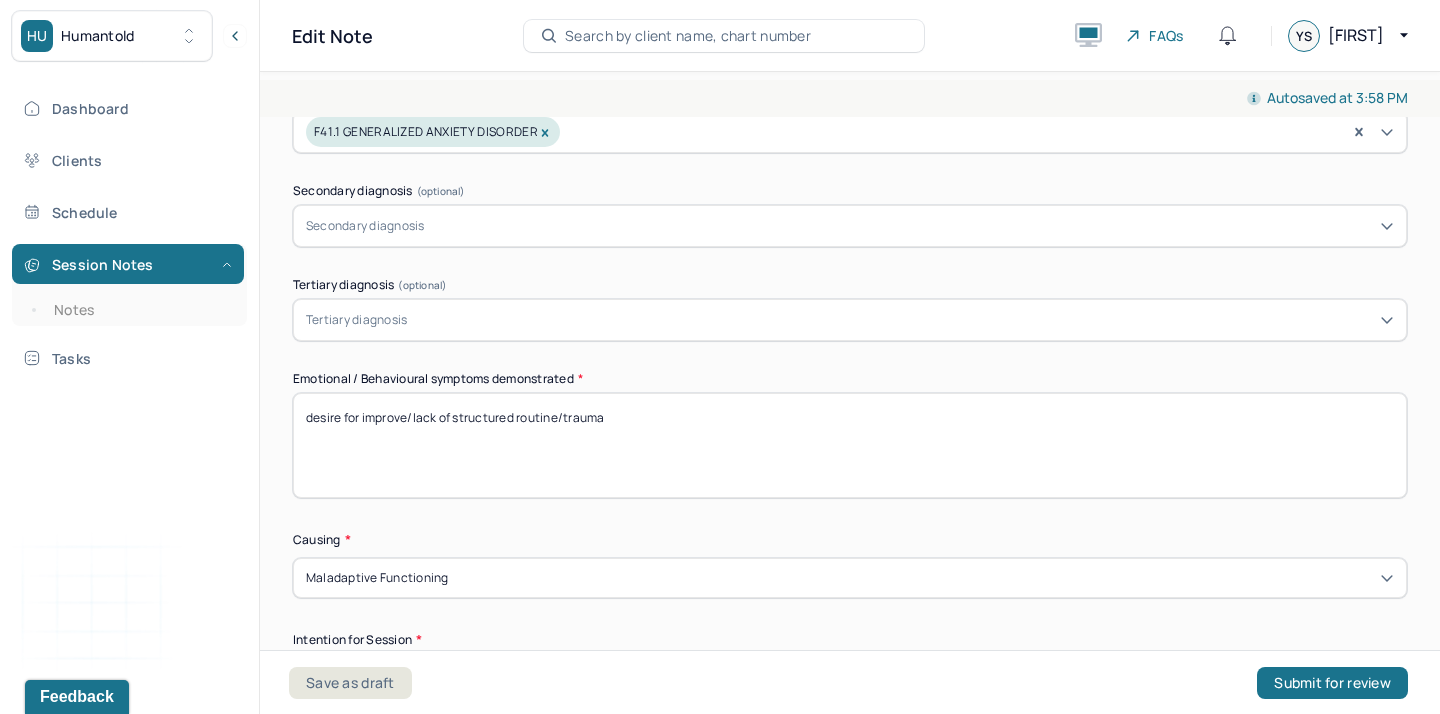 drag, startPoint x: 631, startPoint y: 415, endPoint x: 566, endPoint y: 410, distance: 65.192024 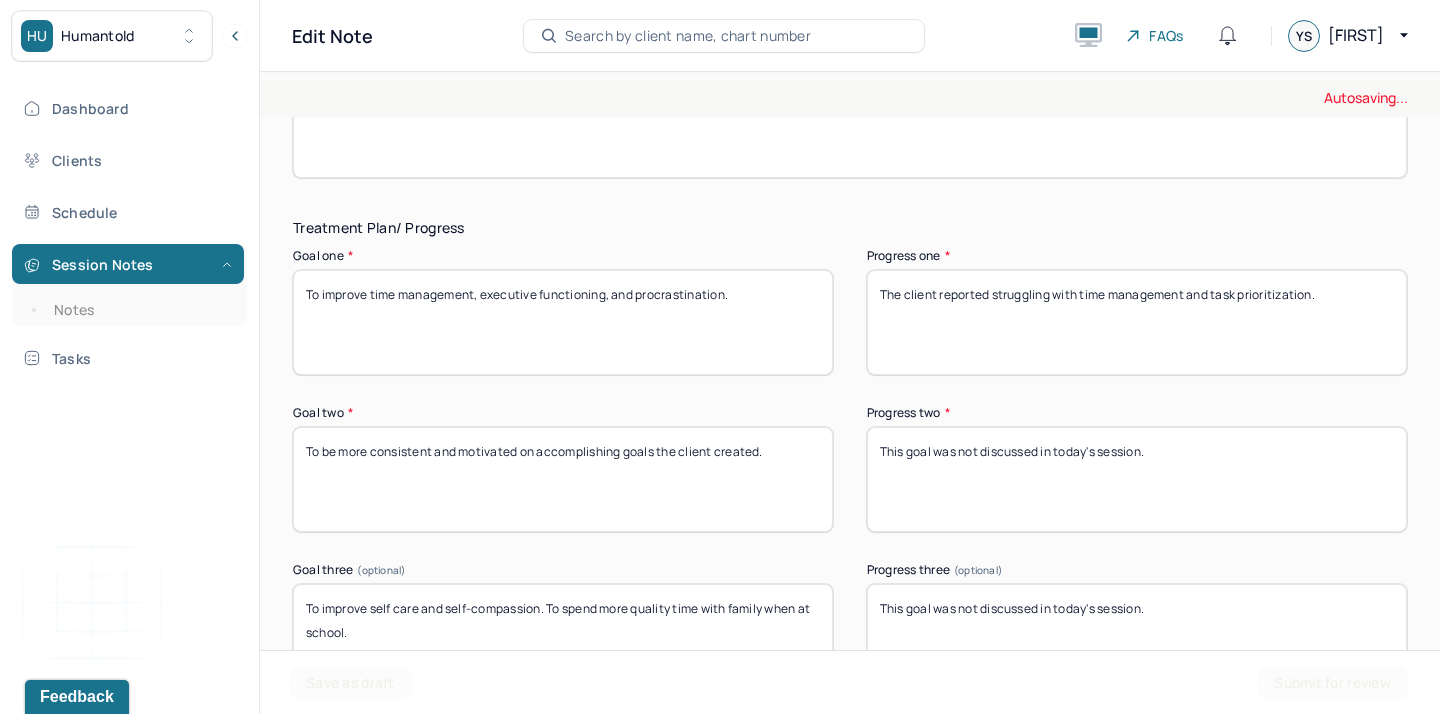 scroll, scrollTop: 3945, scrollLeft: 0, axis: vertical 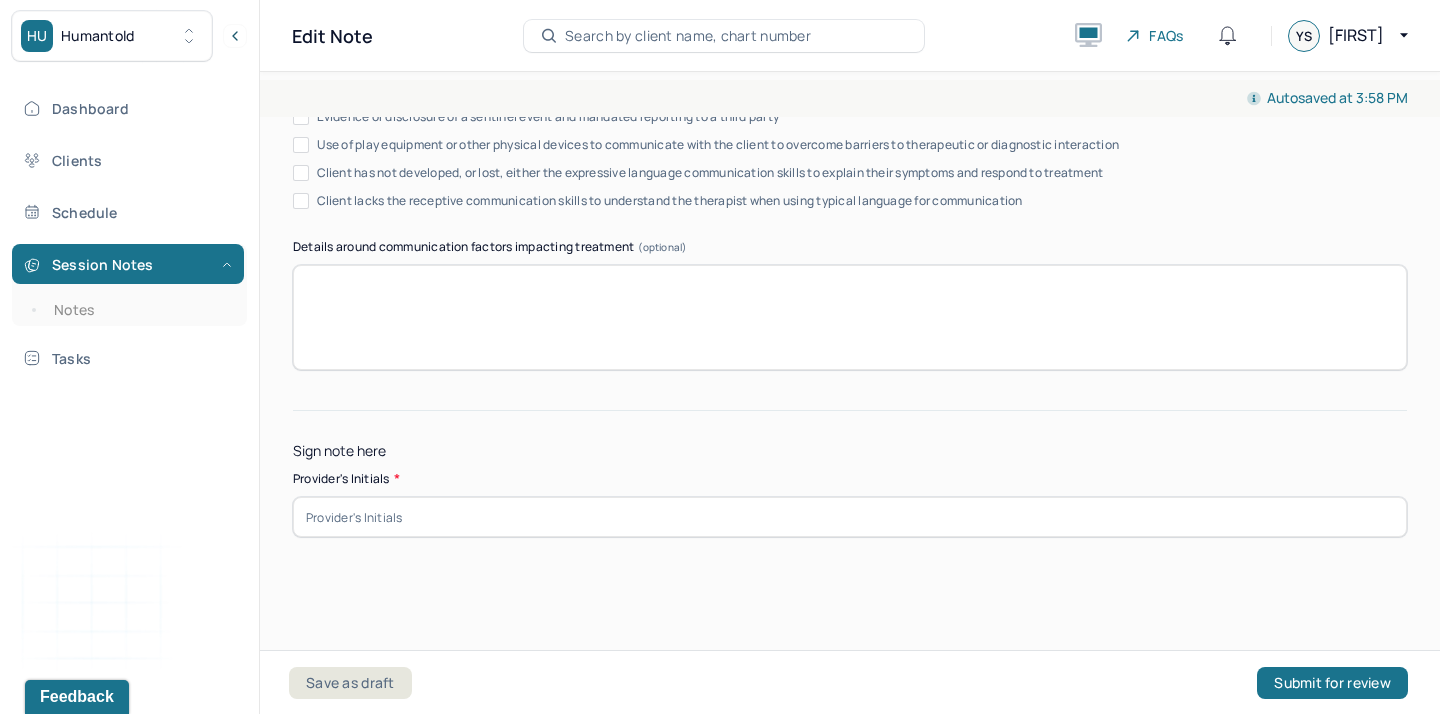 type on "desire for improve/lack of structured routine/motivated" 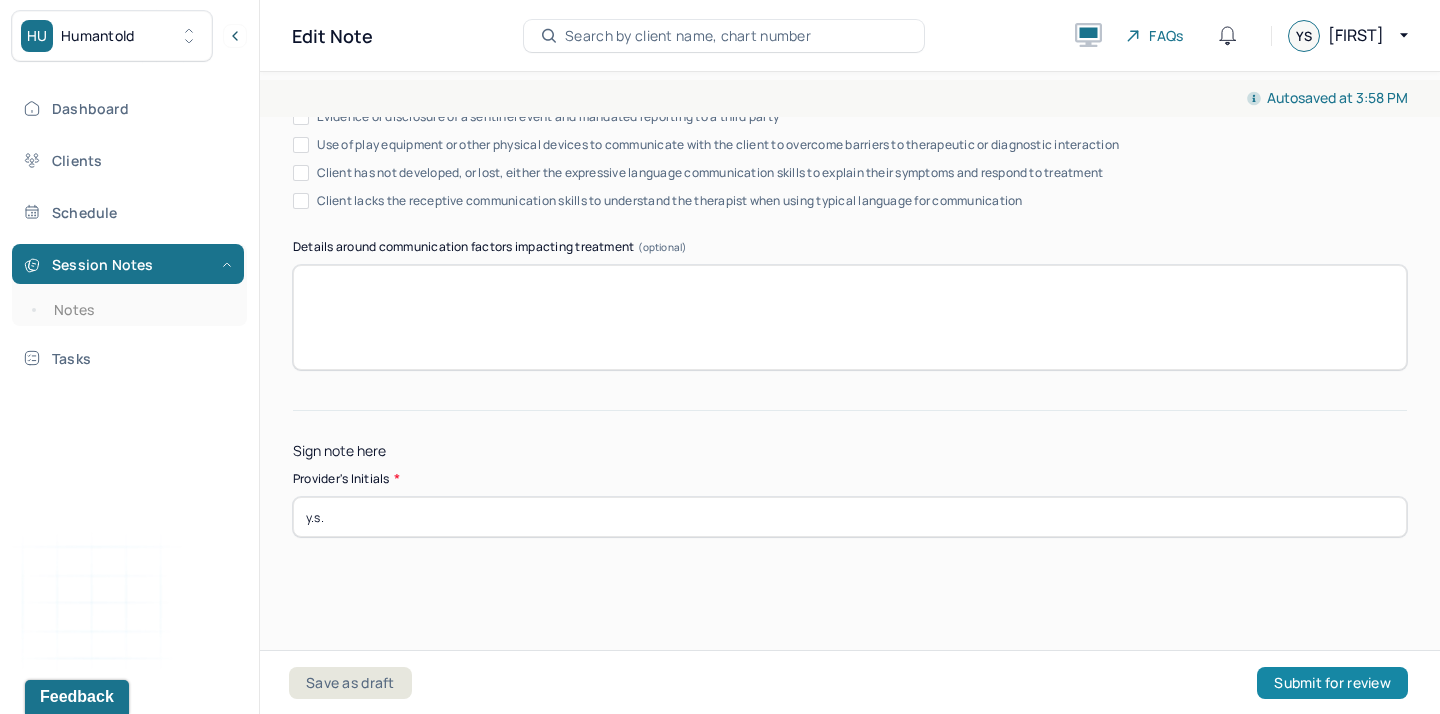type on "y.s." 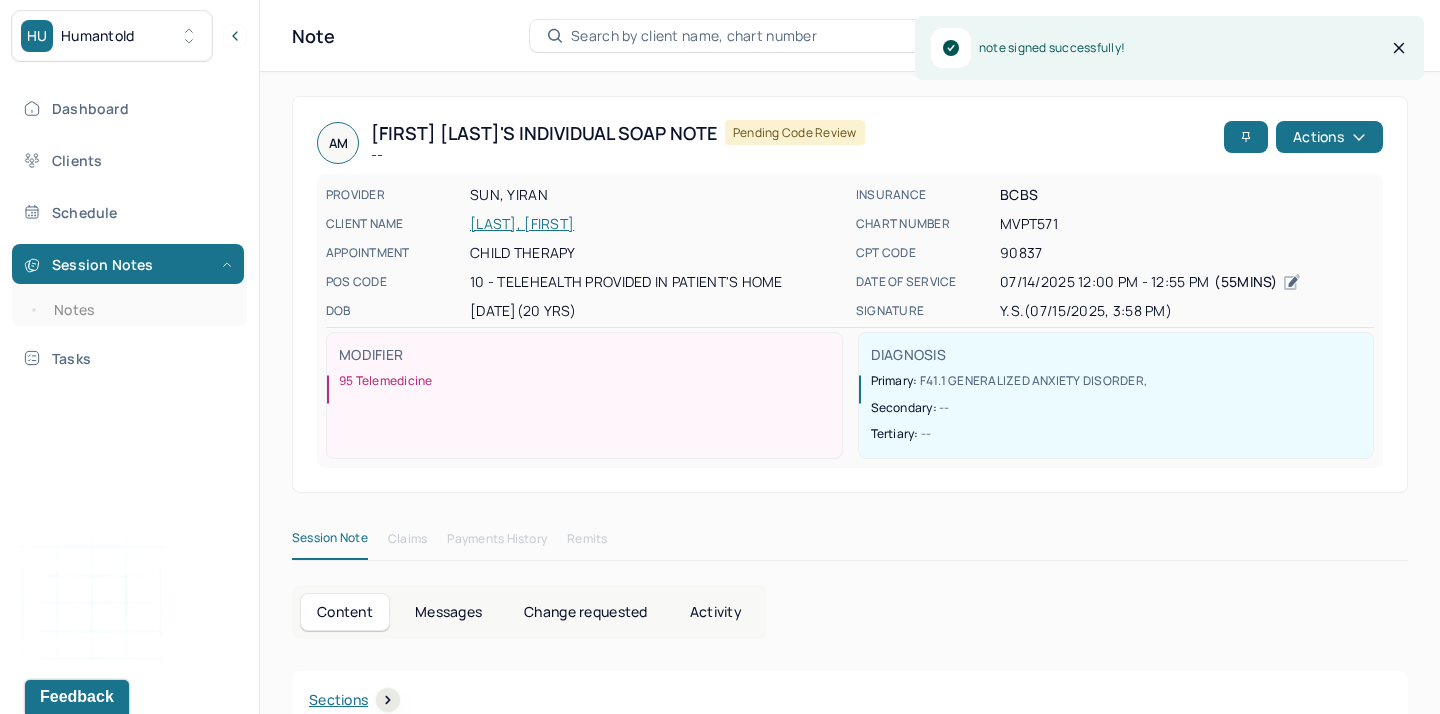 click on "Session Notes Notes" at bounding box center (129, 285) 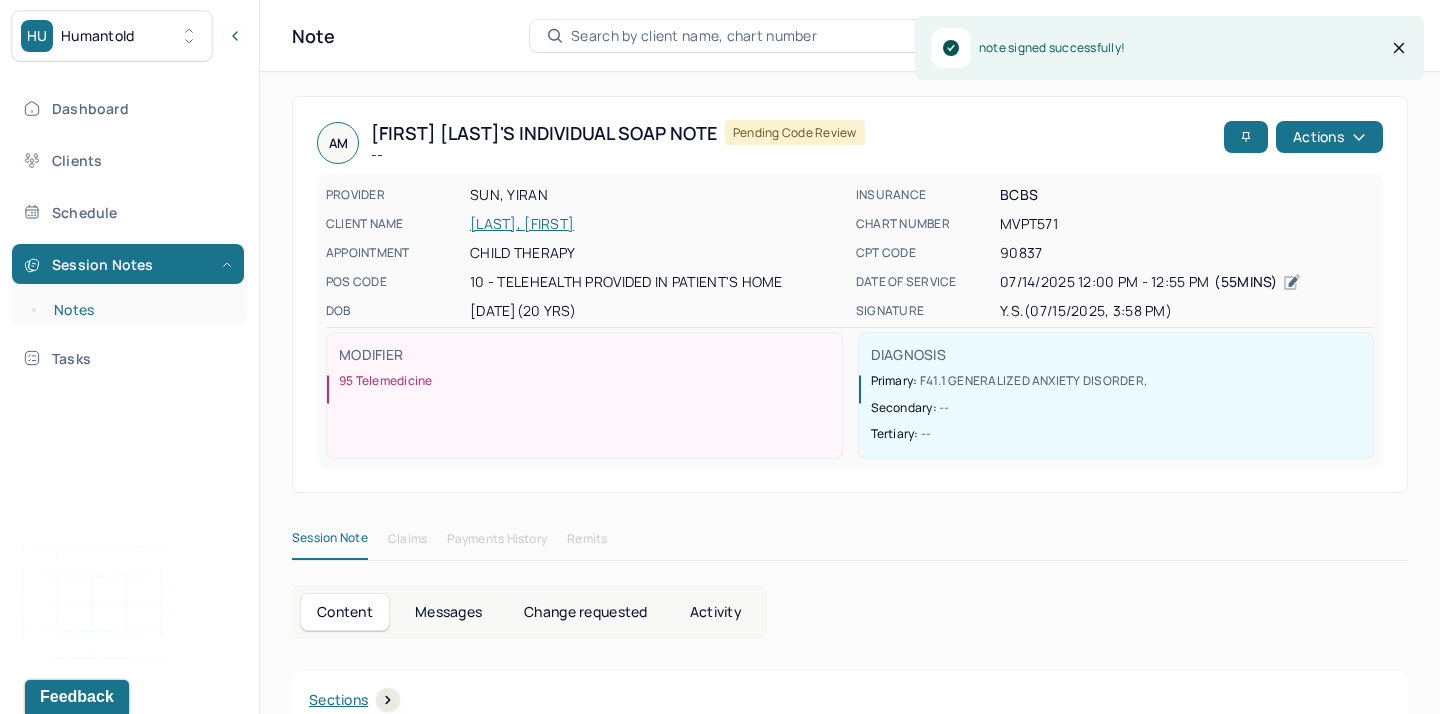 click on "Notes" at bounding box center (139, 310) 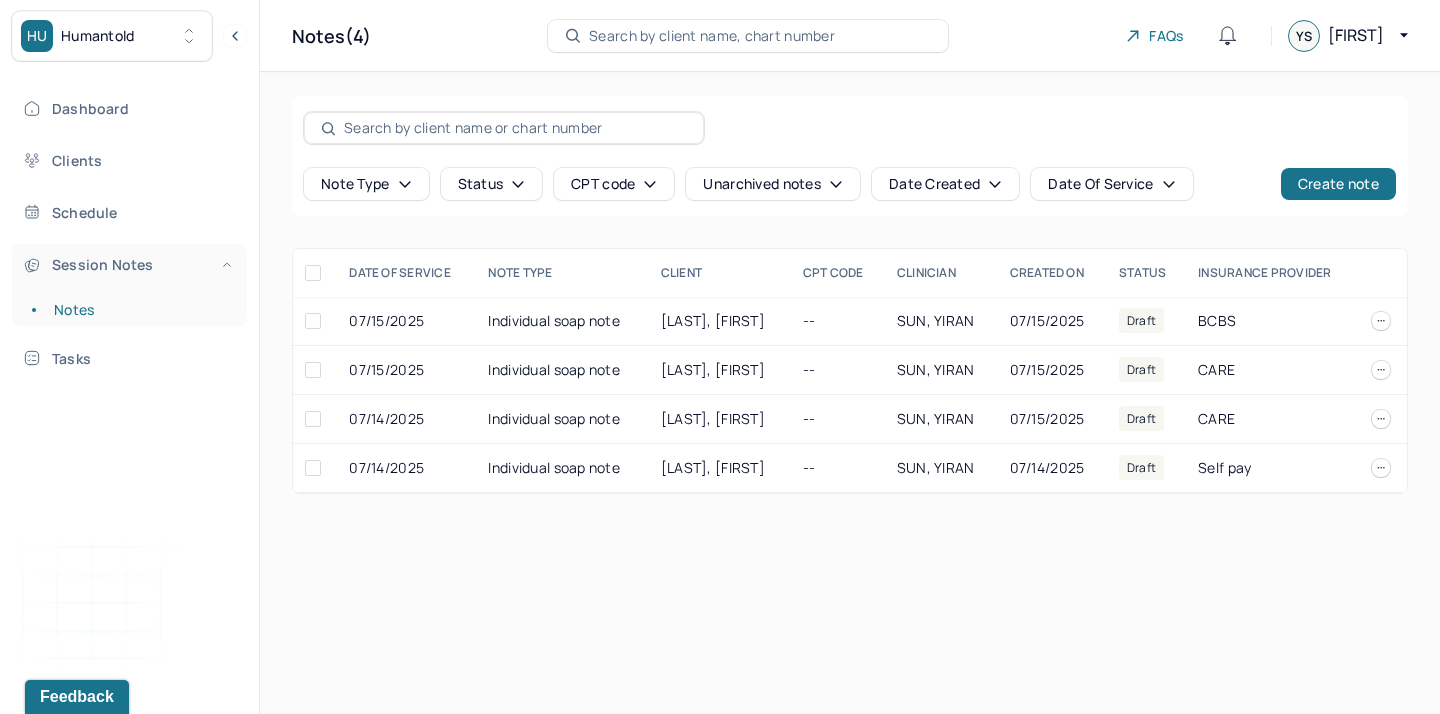 click on "Session Notes" at bounding box center (128, 264) 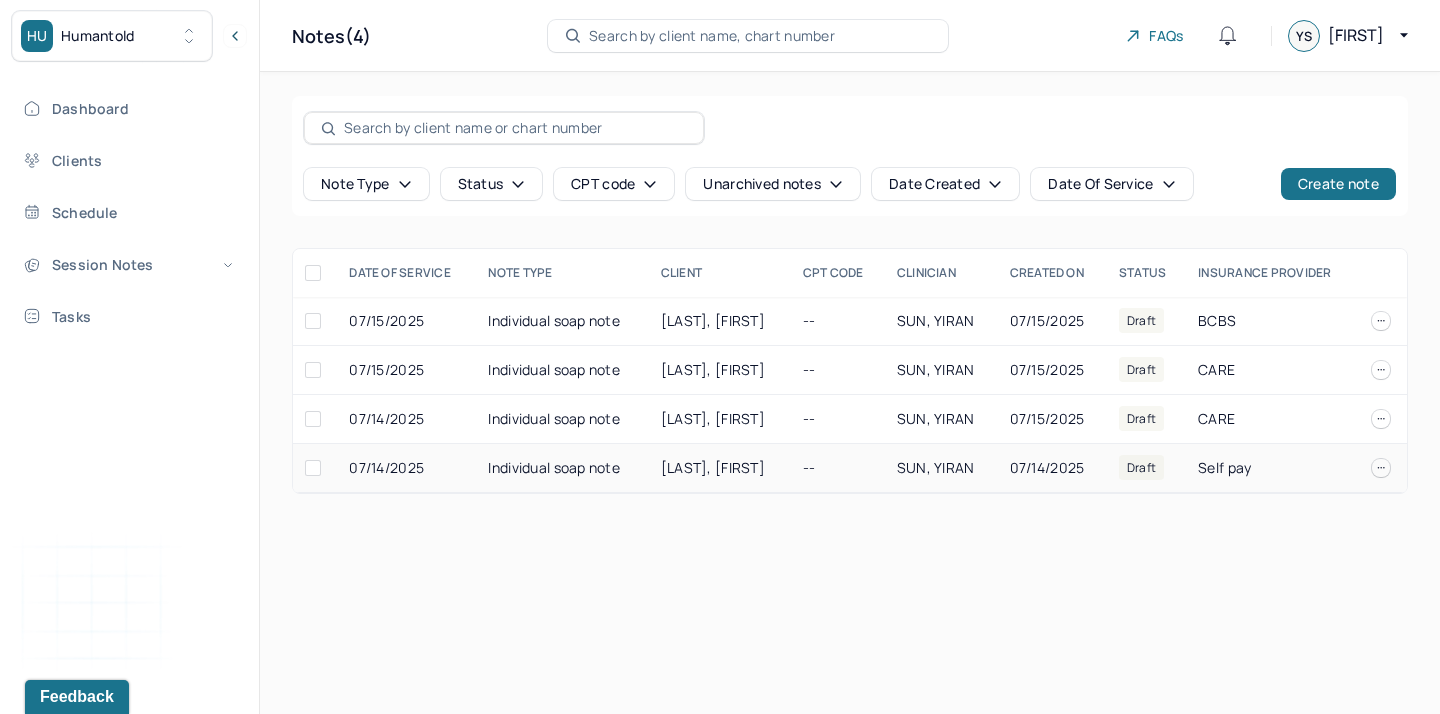 click on "Individual soap note" at bounding box center [562, 468] 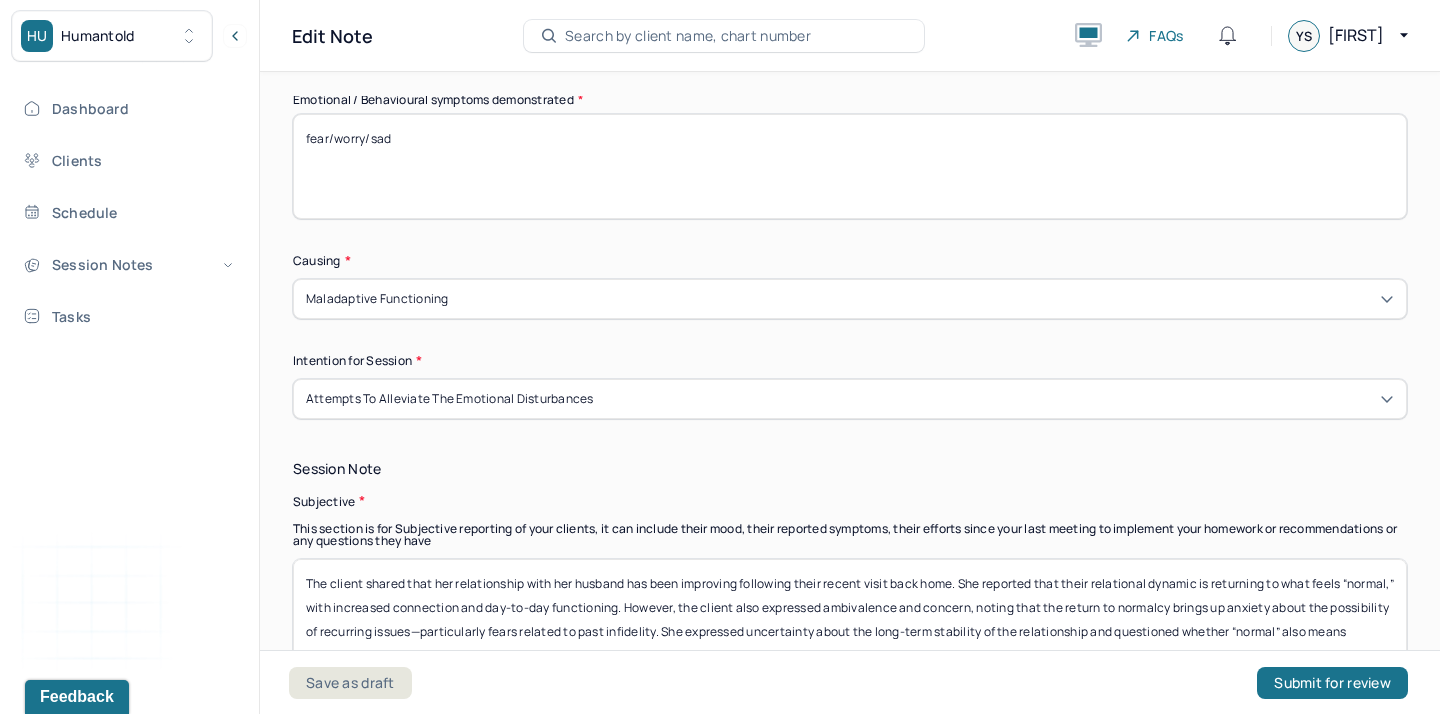 scroll, scrollTop: 1100, scrollLeft: 0, axis: vertical 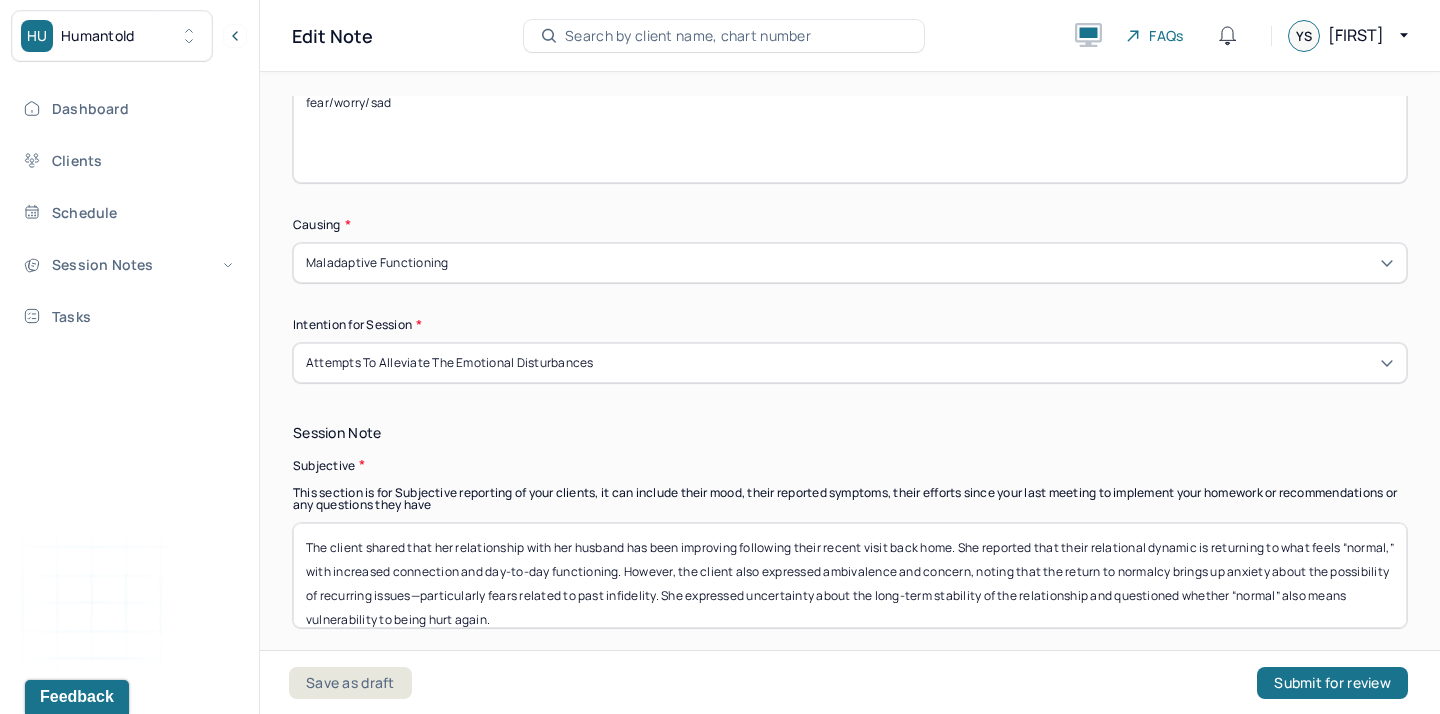 drag, startPoint x: 559, startPoint y: 618, endPoint x: 369, endPoint y: 546, distance: 203.18465 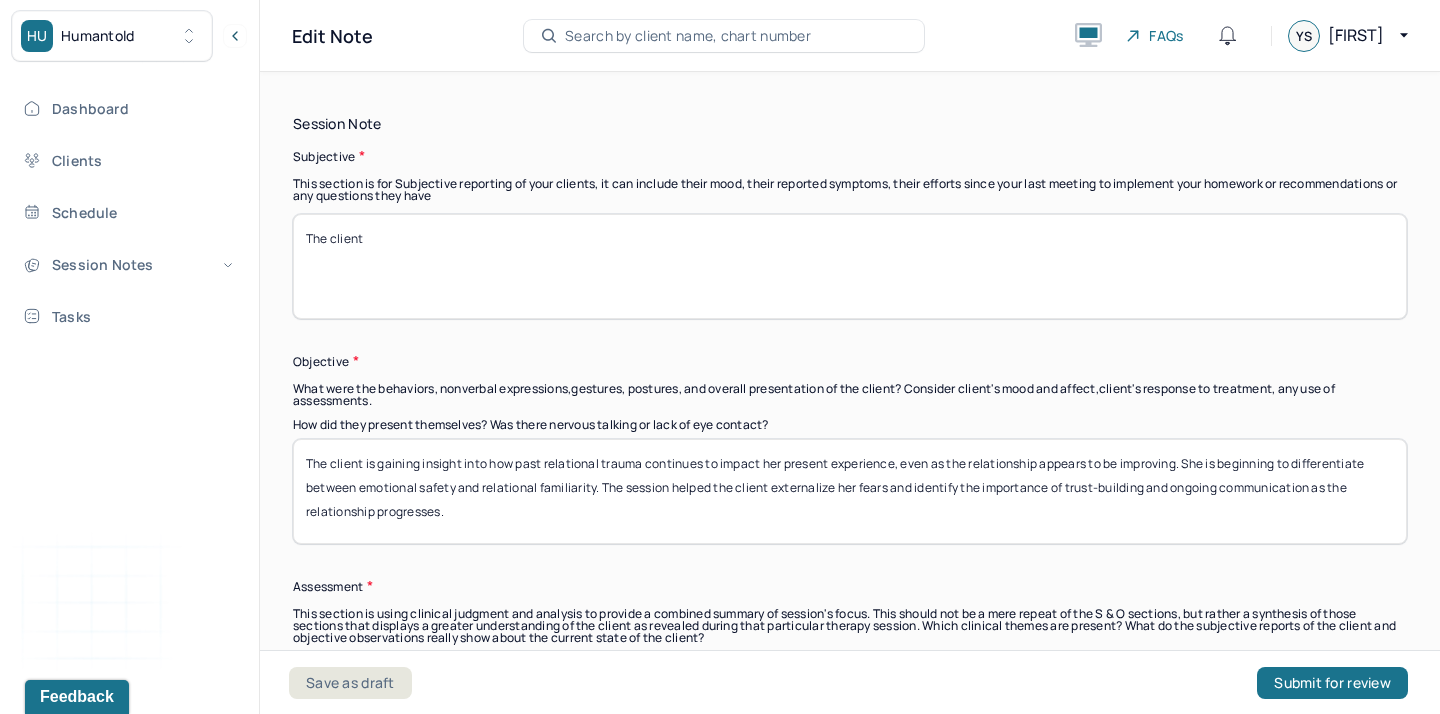 scroll, scrollTop: 1407, scrollLeft: 0, axis: vertical 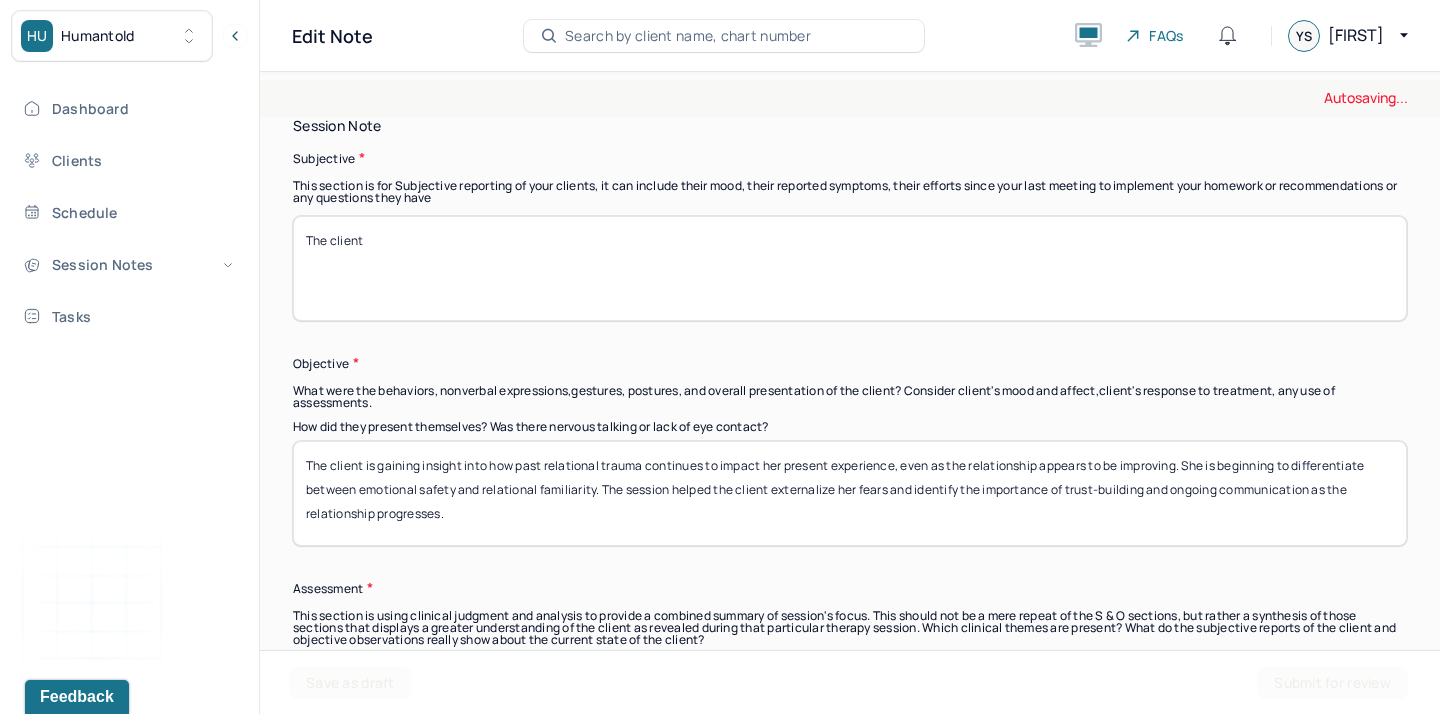 type on "The client" 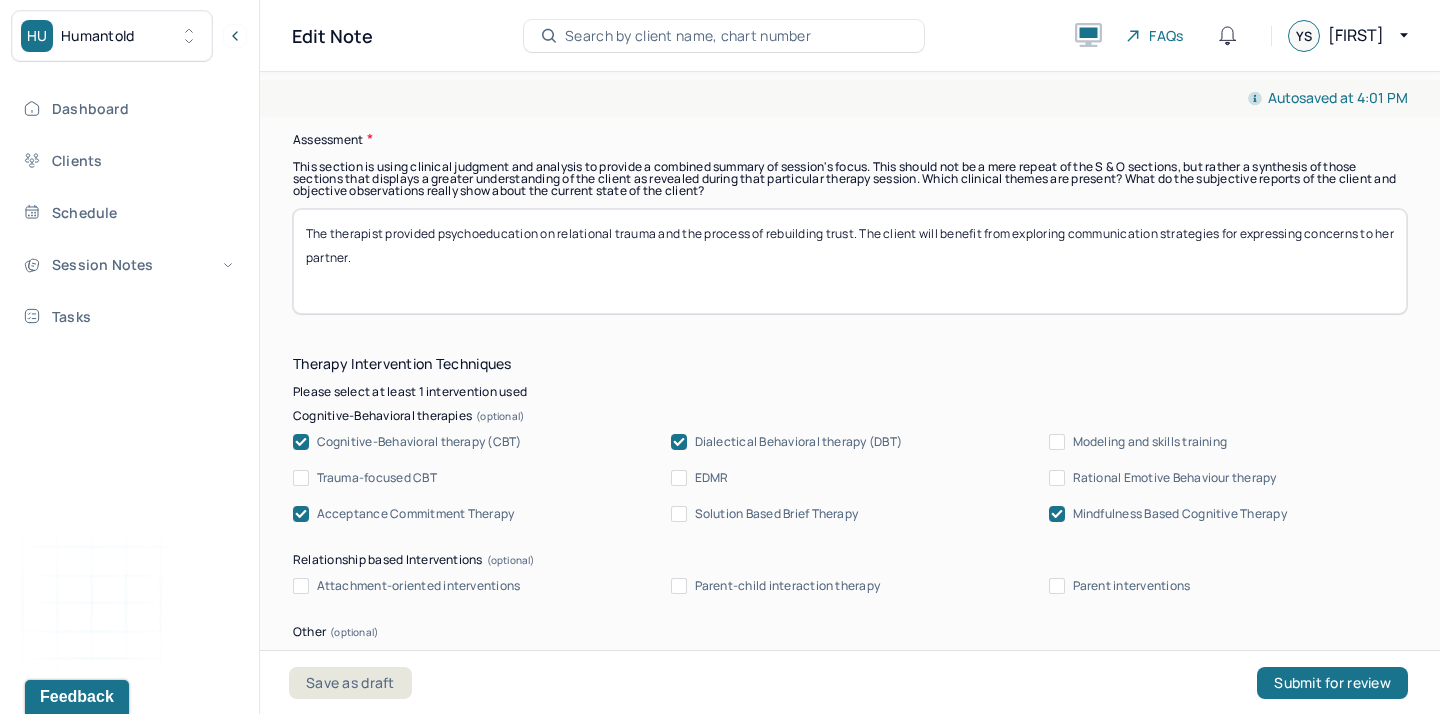scroll, scrollTop: 1856, scrollLeft: 0, axis: vertical 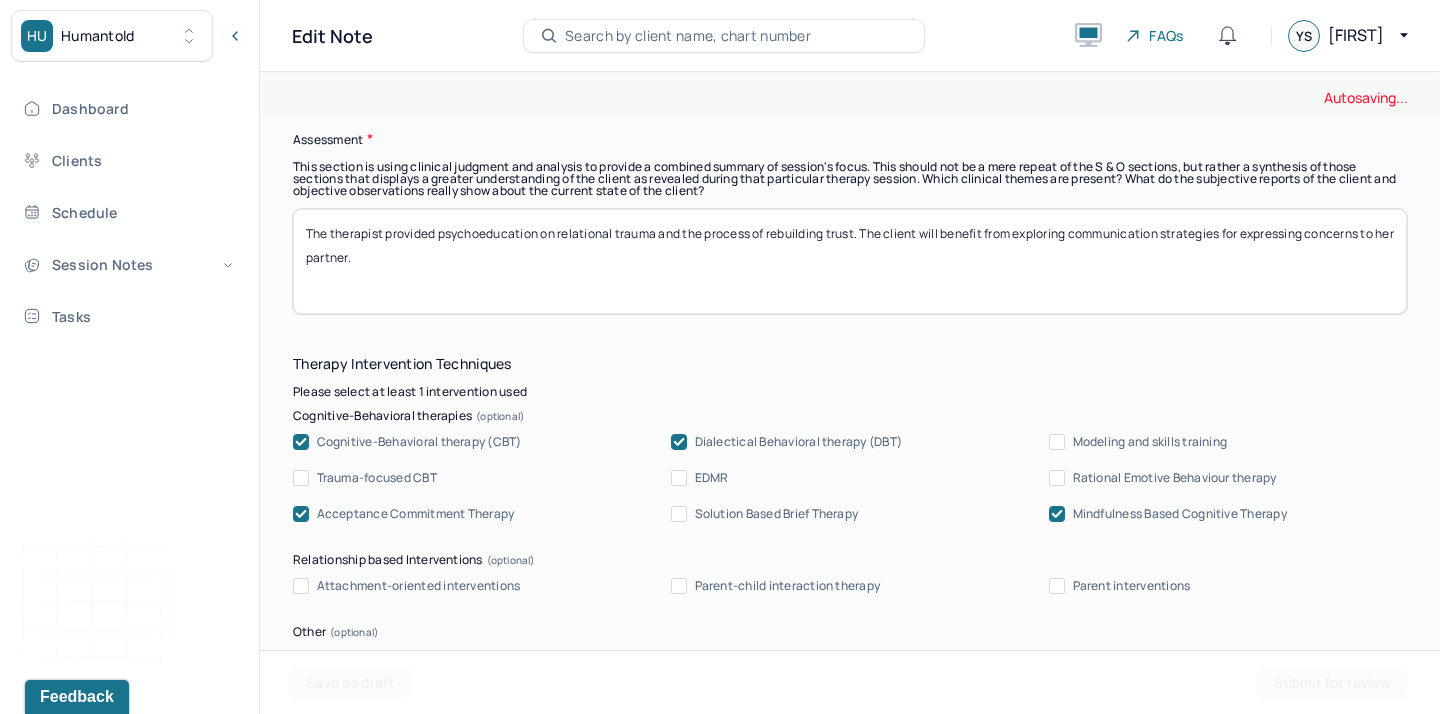 type on "The client" 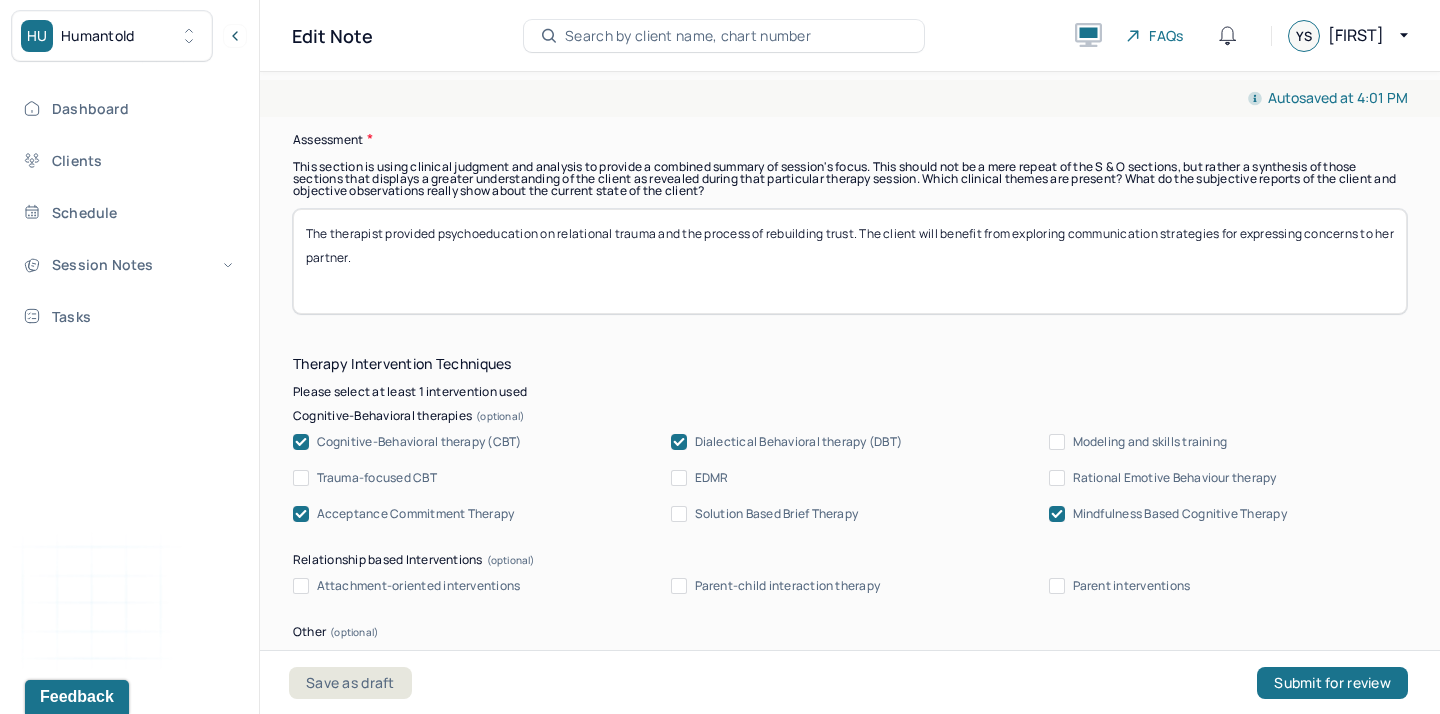 drag, startPoint x: 418, startPoint y: 284, endPoint x: 386, endPoint y: 237, distance: 56.859474 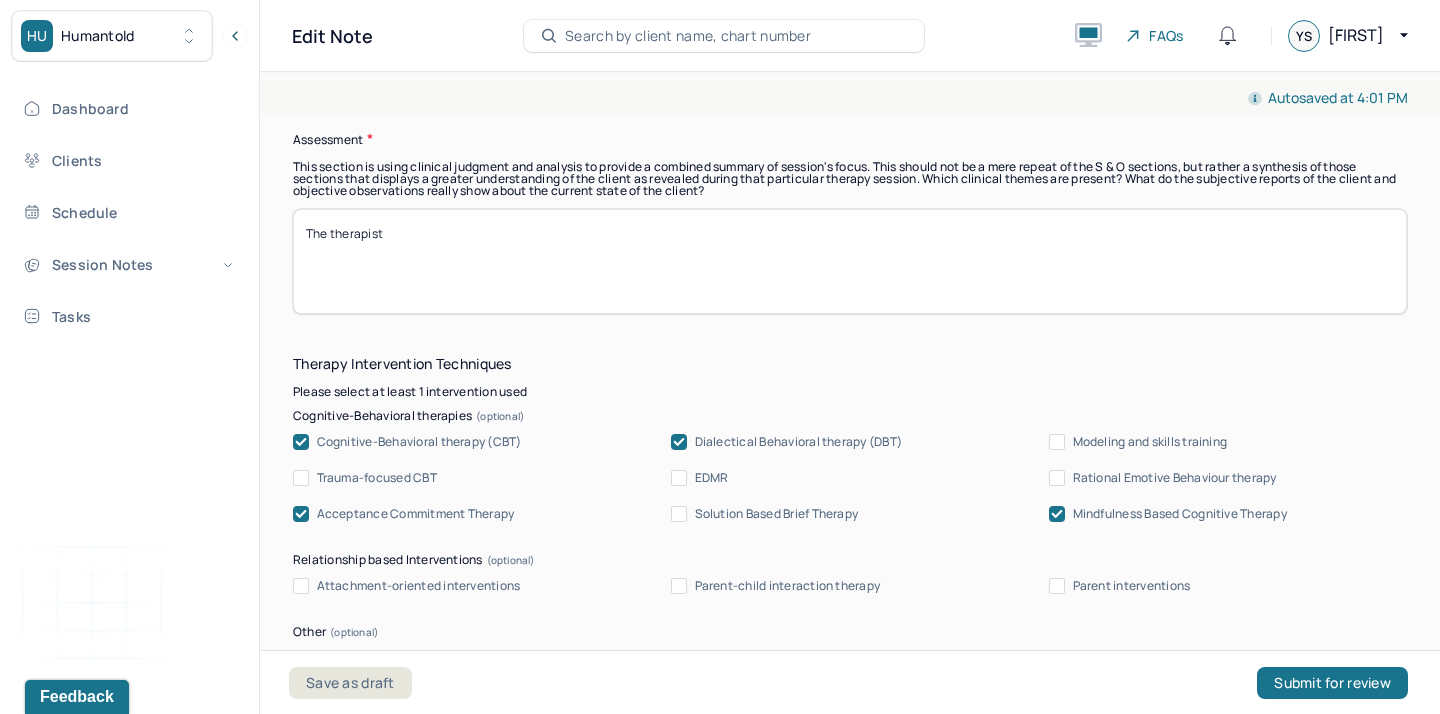 type on "The therapist" 